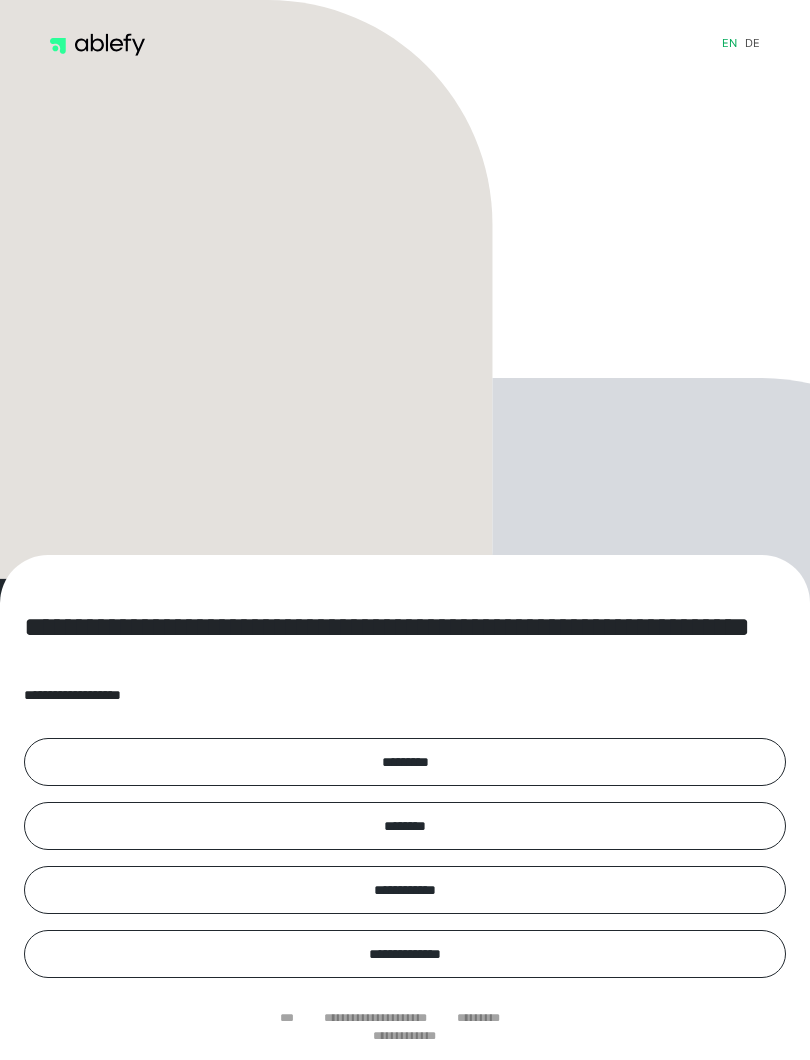 scroll, scrollTop: 0, scrollLeft: 0, axis: both 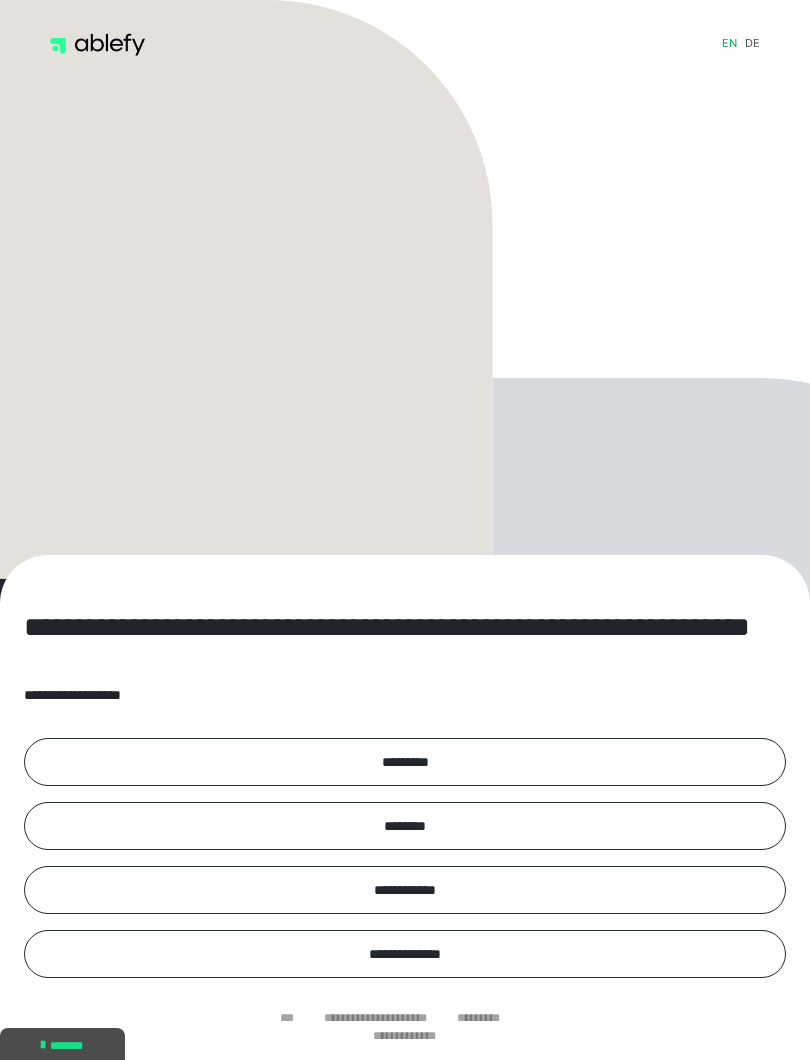 click 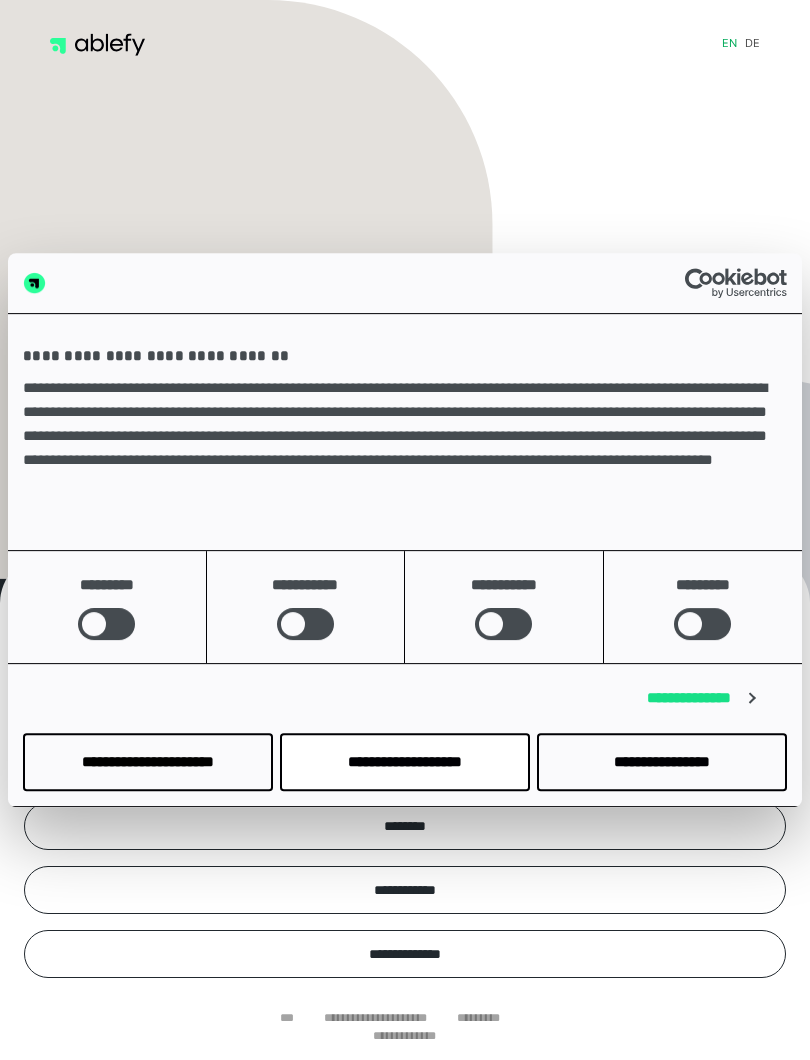 click 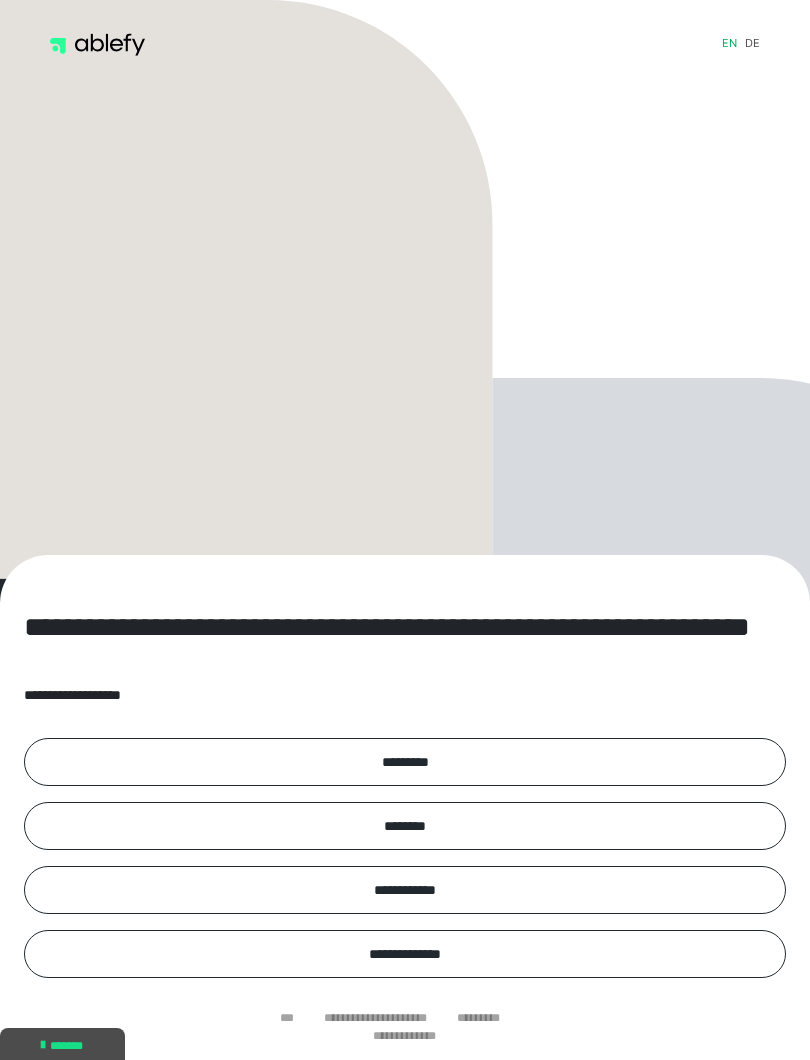 scroll, scrollTop: 0, scrollLeft: 0, axis: both 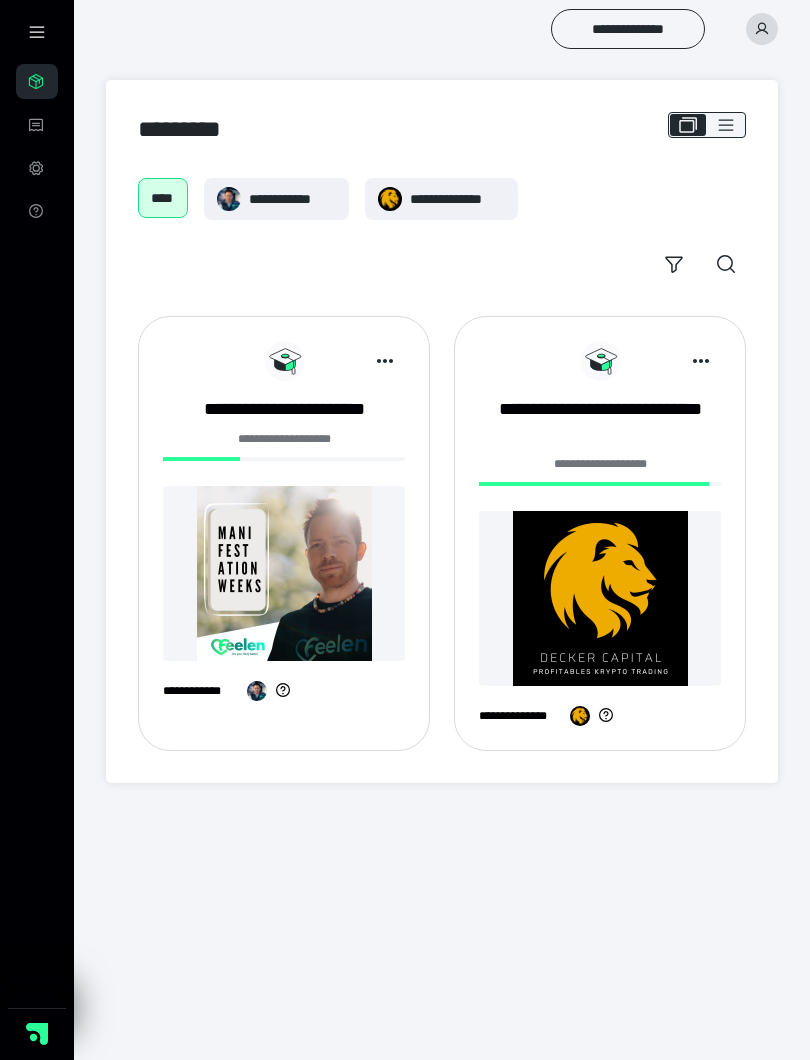 click at bounding box center [284, 573] 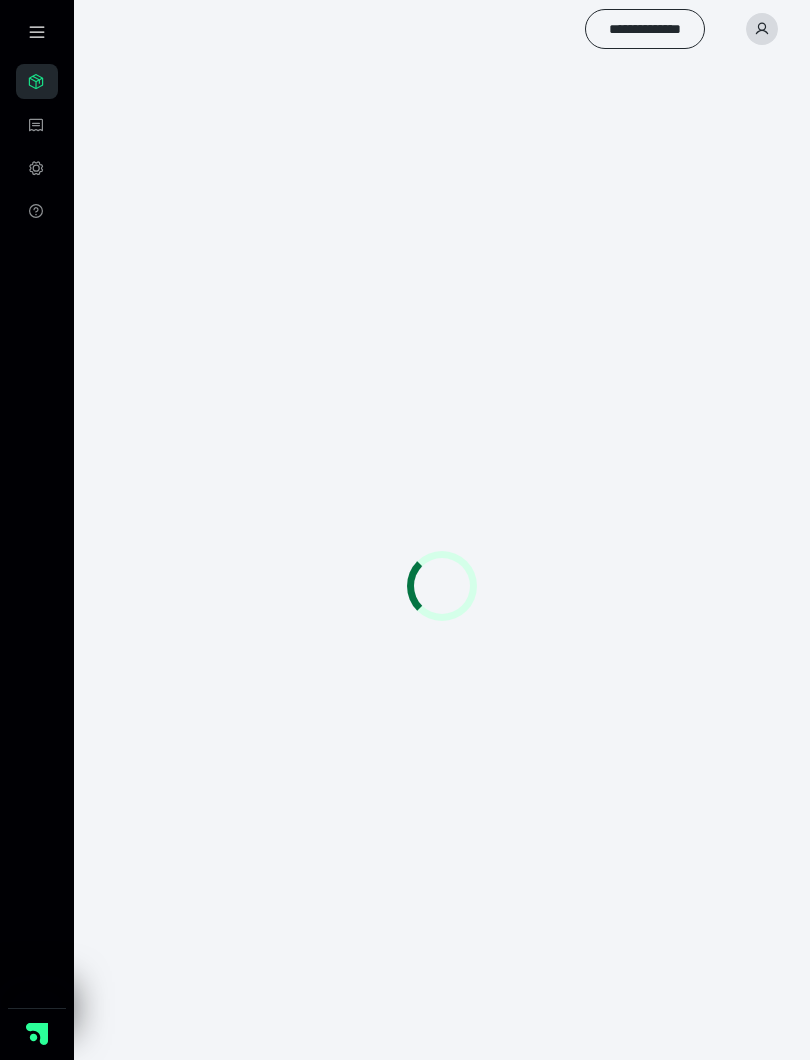scroll, scrollTop: 0, scrollLeft: 0, axis: both 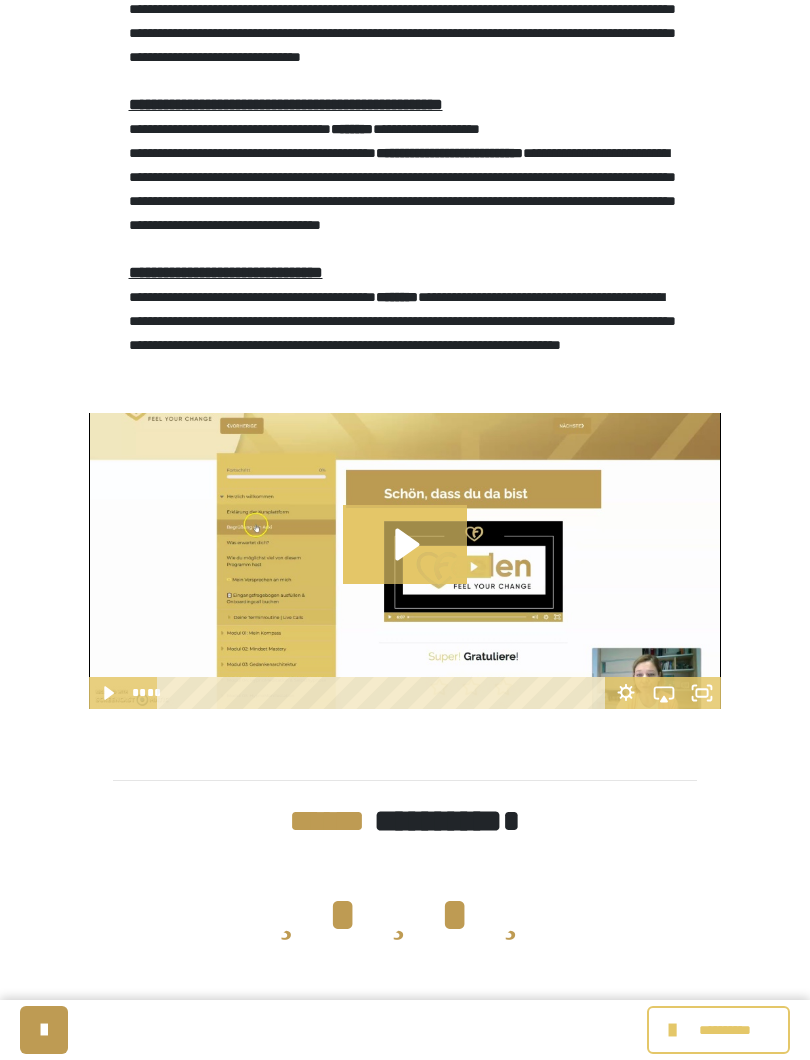 click 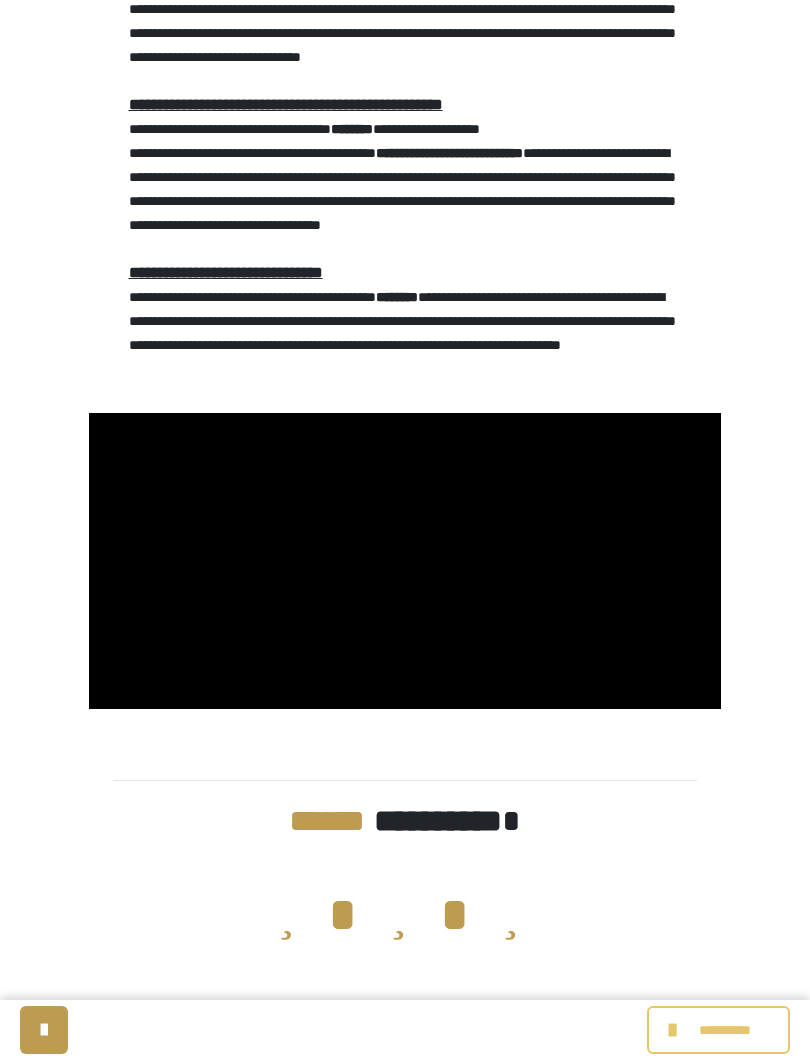click at bounding box center [405, 561] 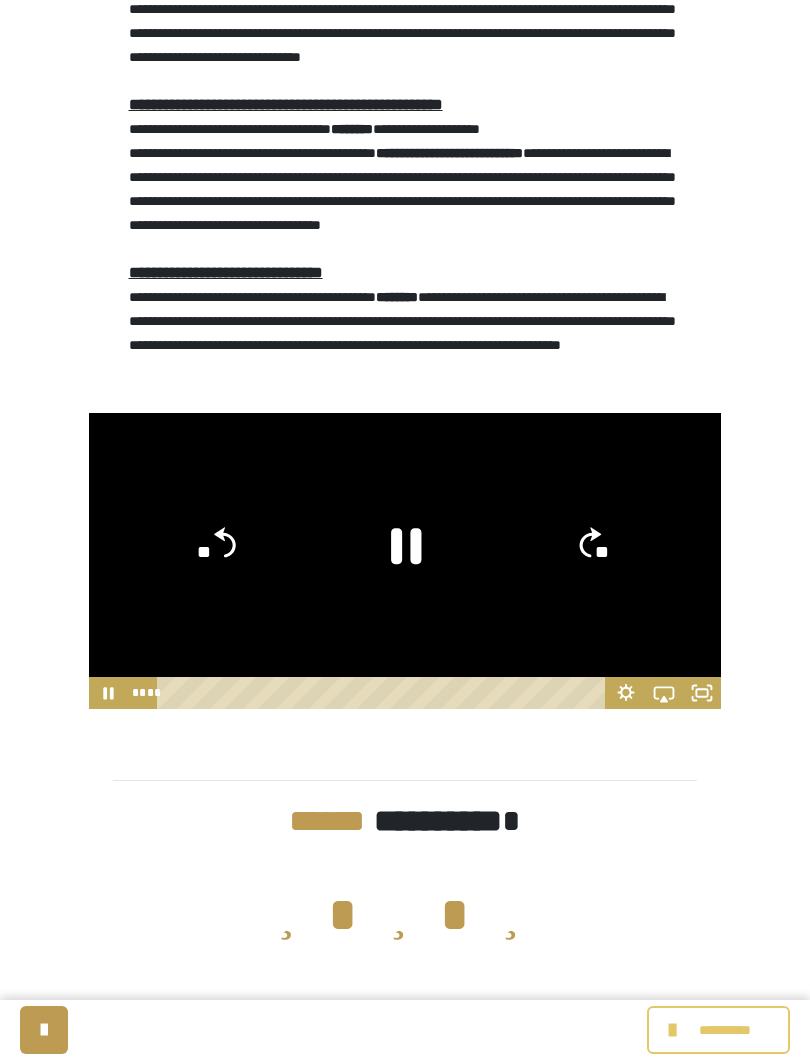 click 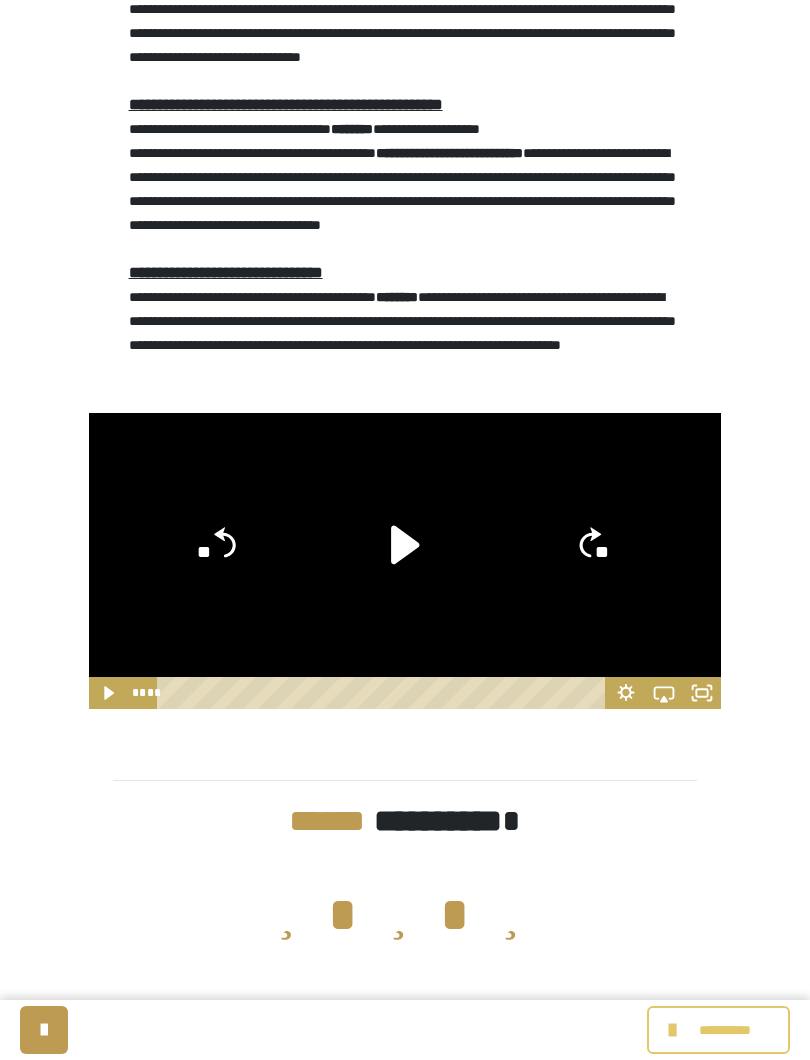 click on "**" 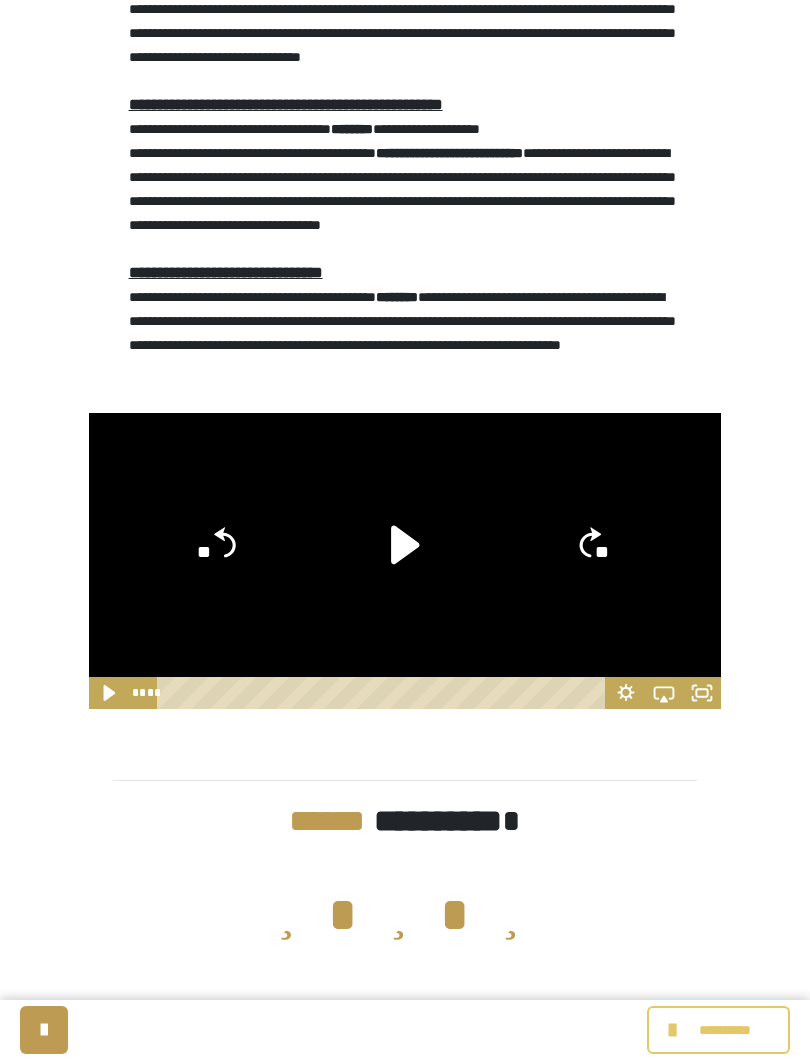 click 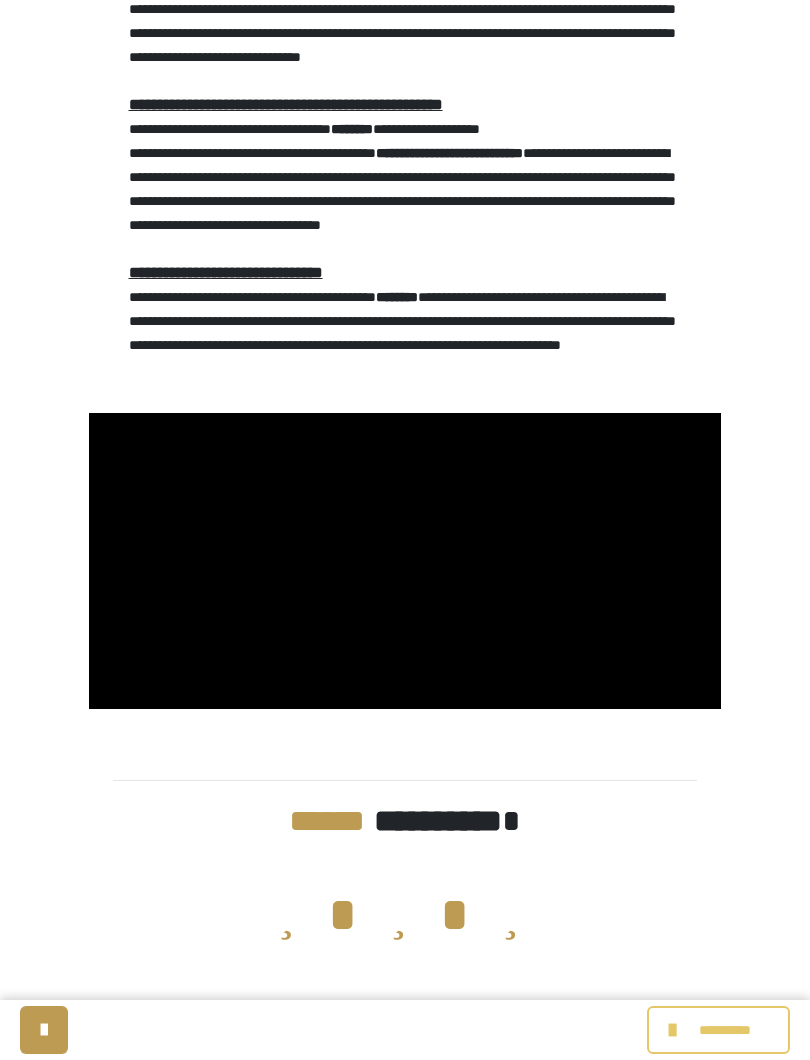 click at bounding box center (405, 561) 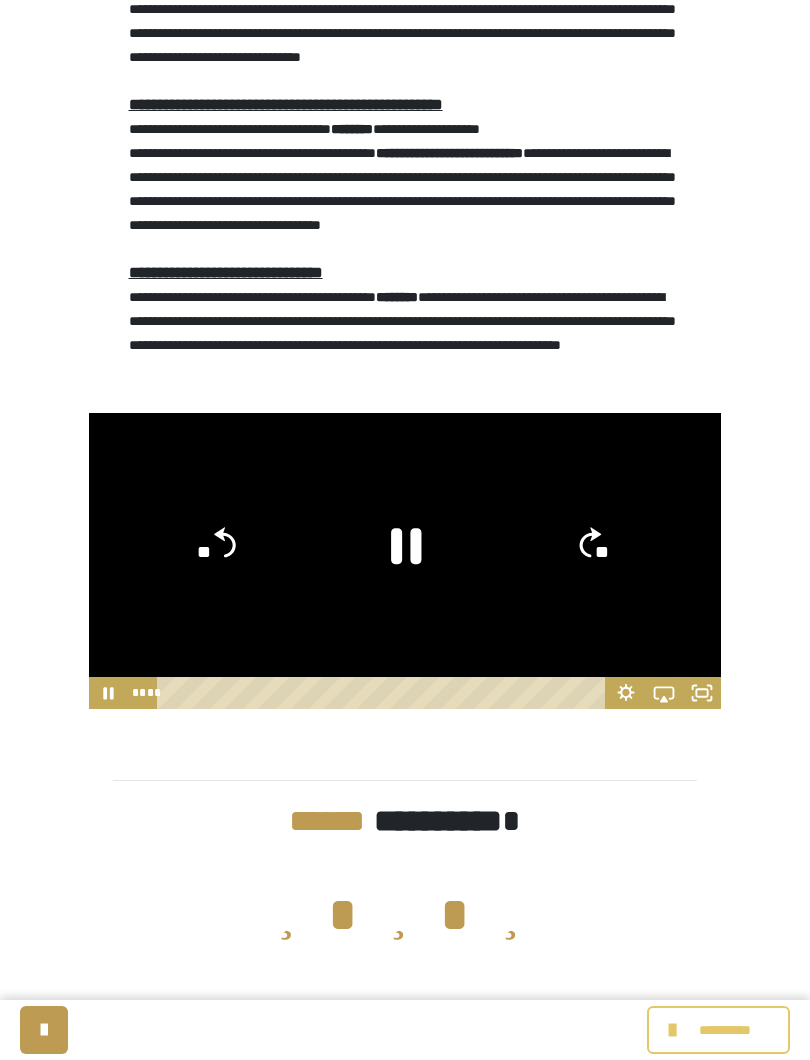 click at bounding box center [44, 1030] 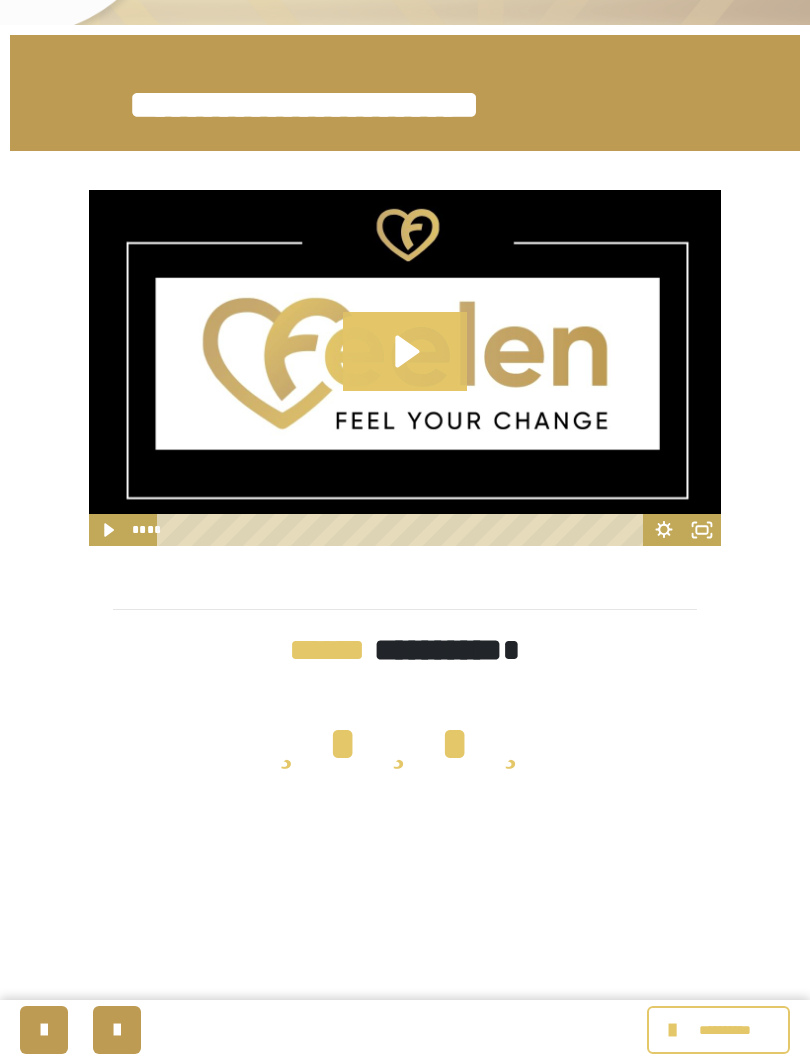 scroll, scrollTop: 320, scrollLeft: 0, axis: vertical 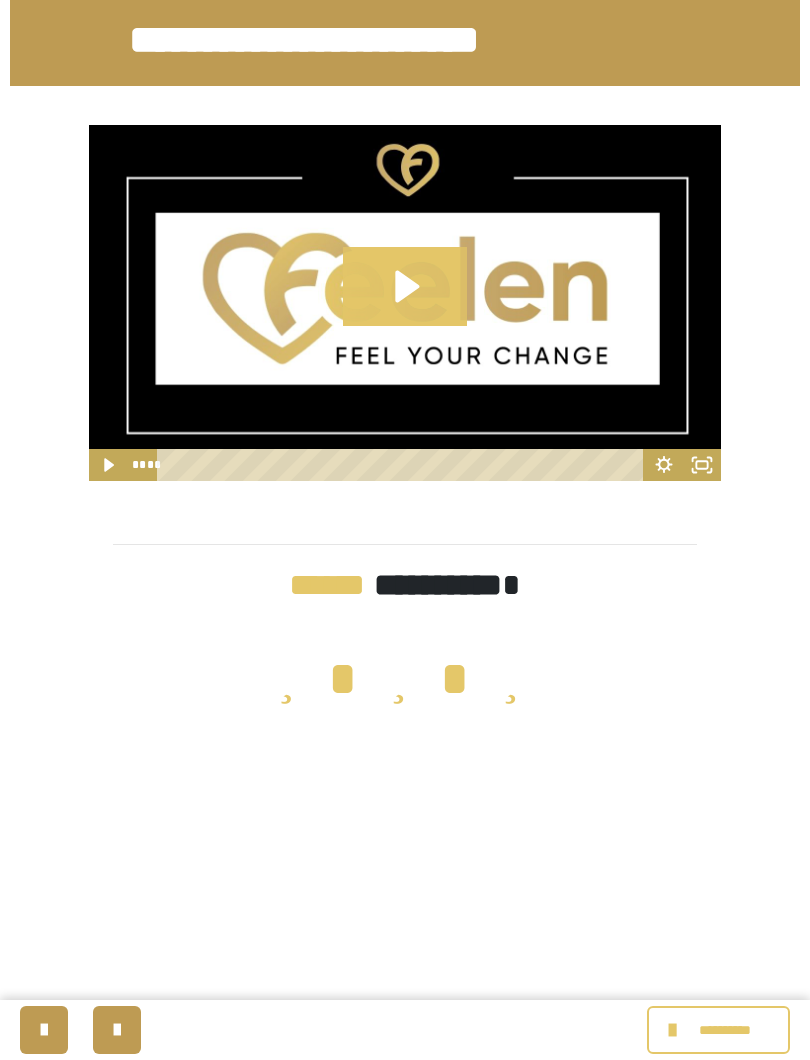 click at bounding box center [117, 1030] 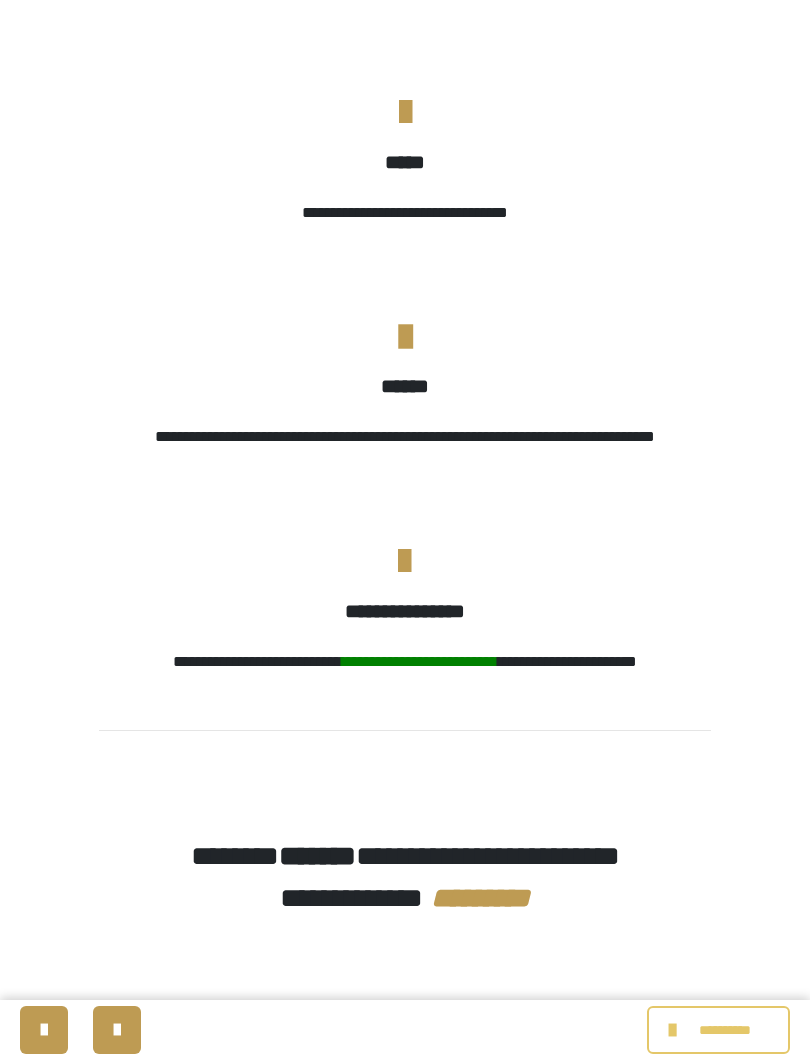 scroll, scrollTop: 3917, scrollLeft: 0, axis: vertical 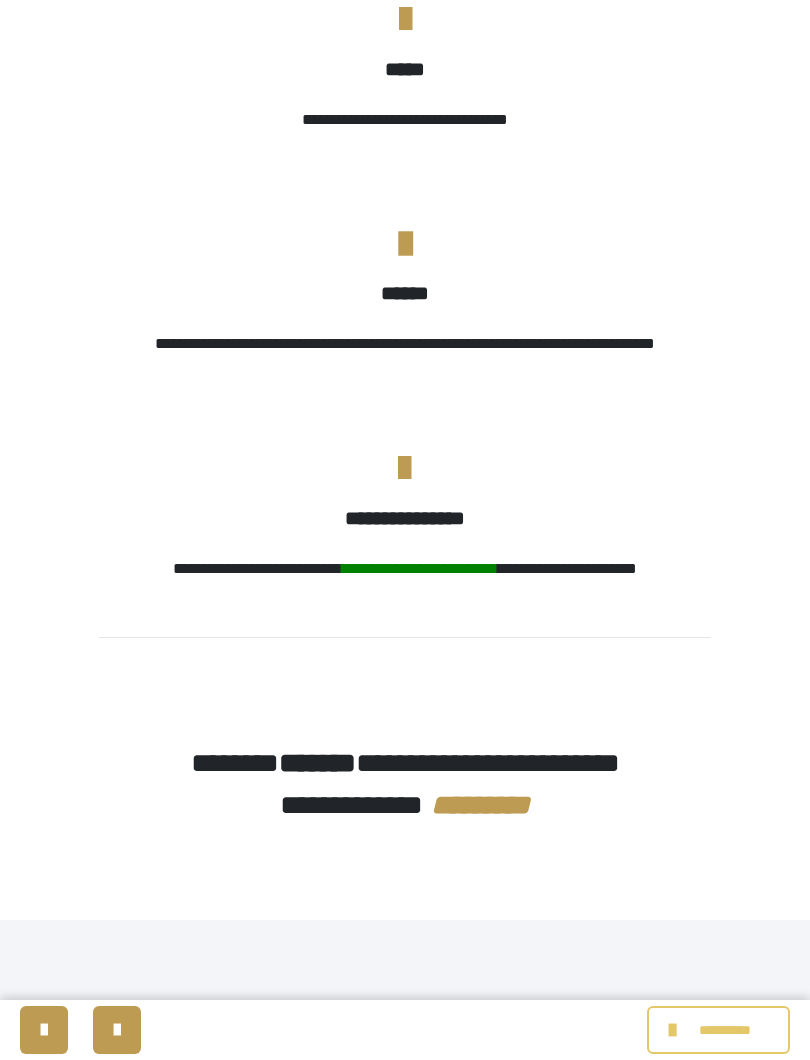 click on "**********" at bounding box center (718, 1030) 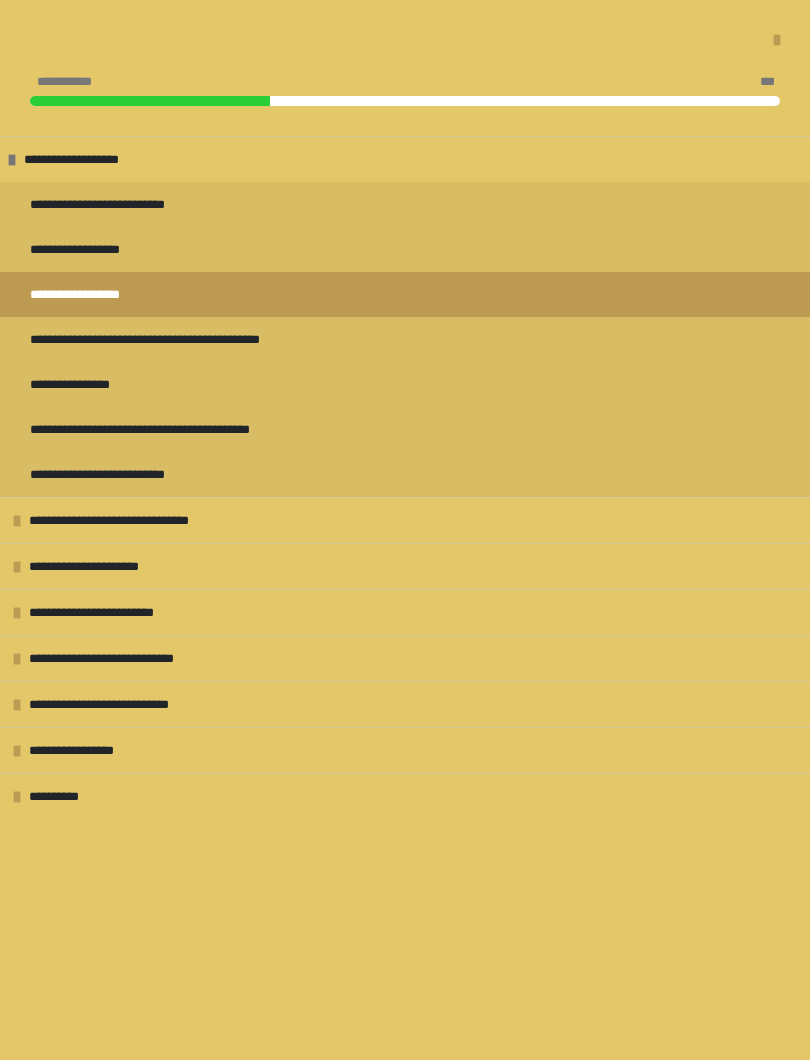 click on "**********" at bounding box center (127, 474) 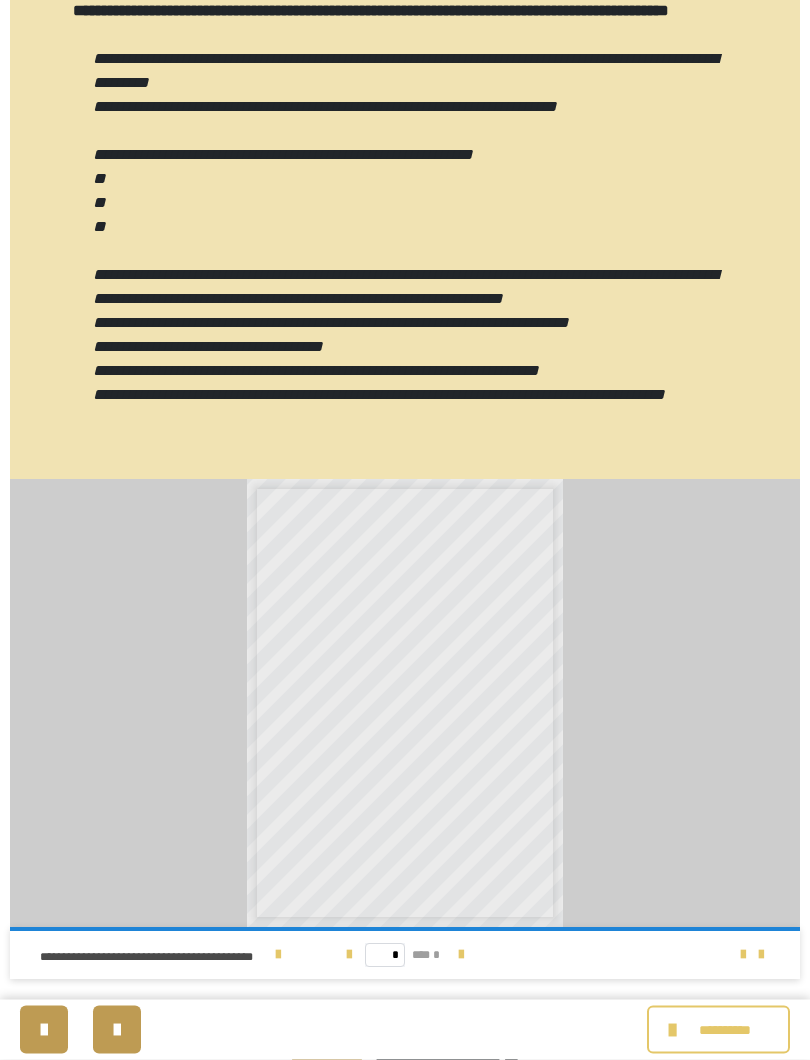 scroll, scrollTop: 910, scrollLeft: 0, axis: vertical 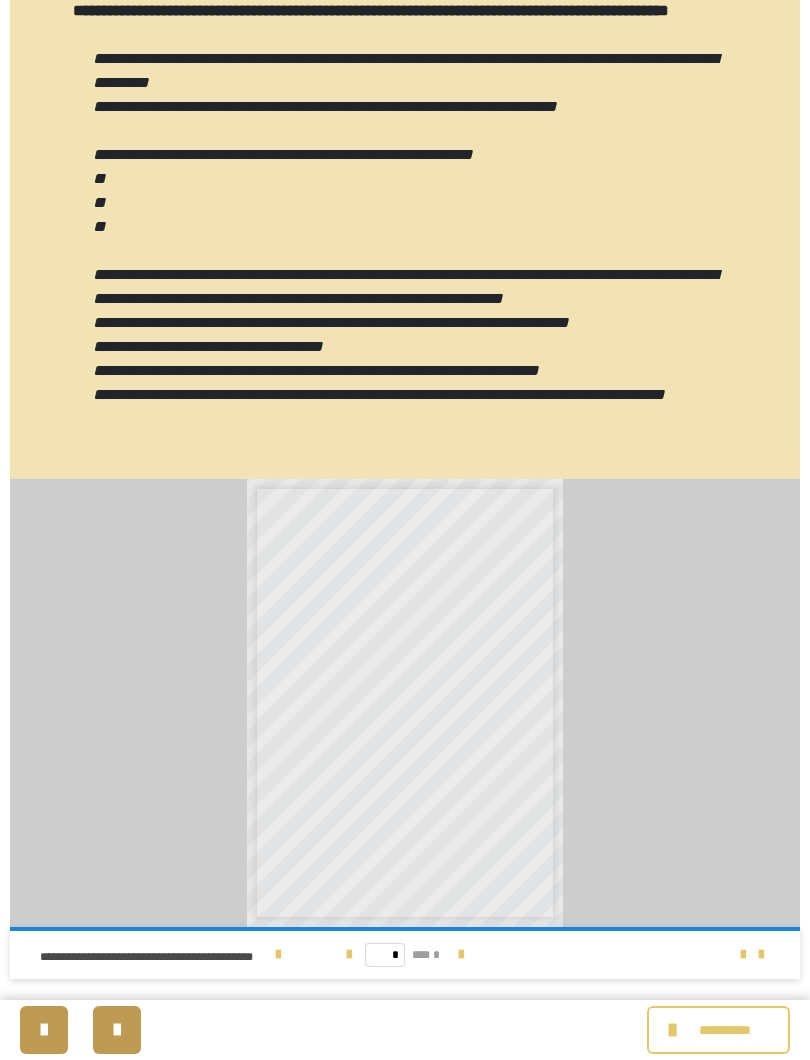 click on "**********" at bounding box center [405, 703] 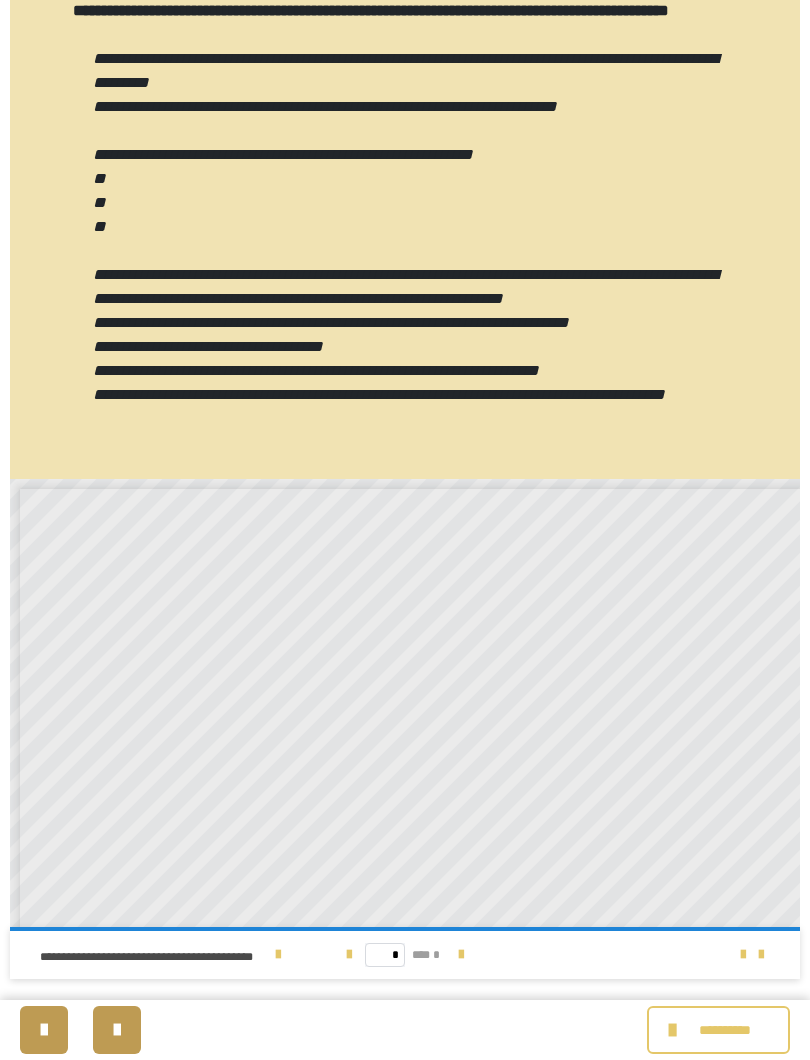 click on "**********" at bounding box center (718, 1030) 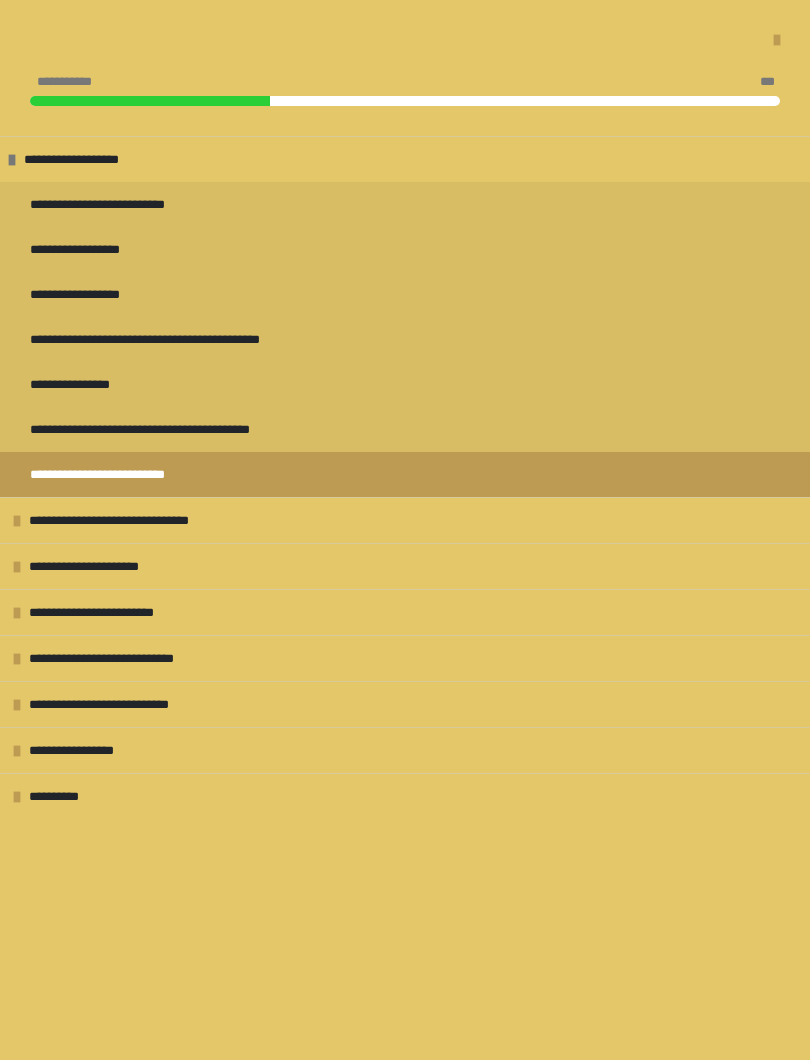click on "**********" at bounding box center (109, 566) 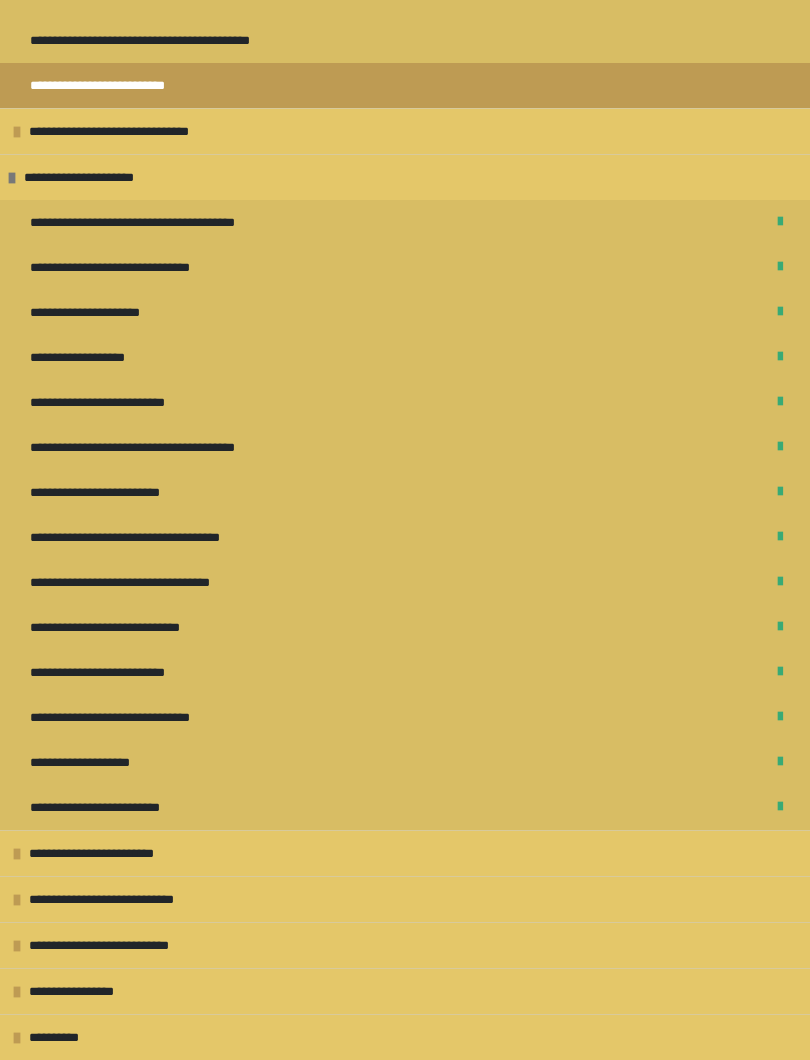 scroll, scrollTop: 389, scrollLeft: 0, axis: vertical 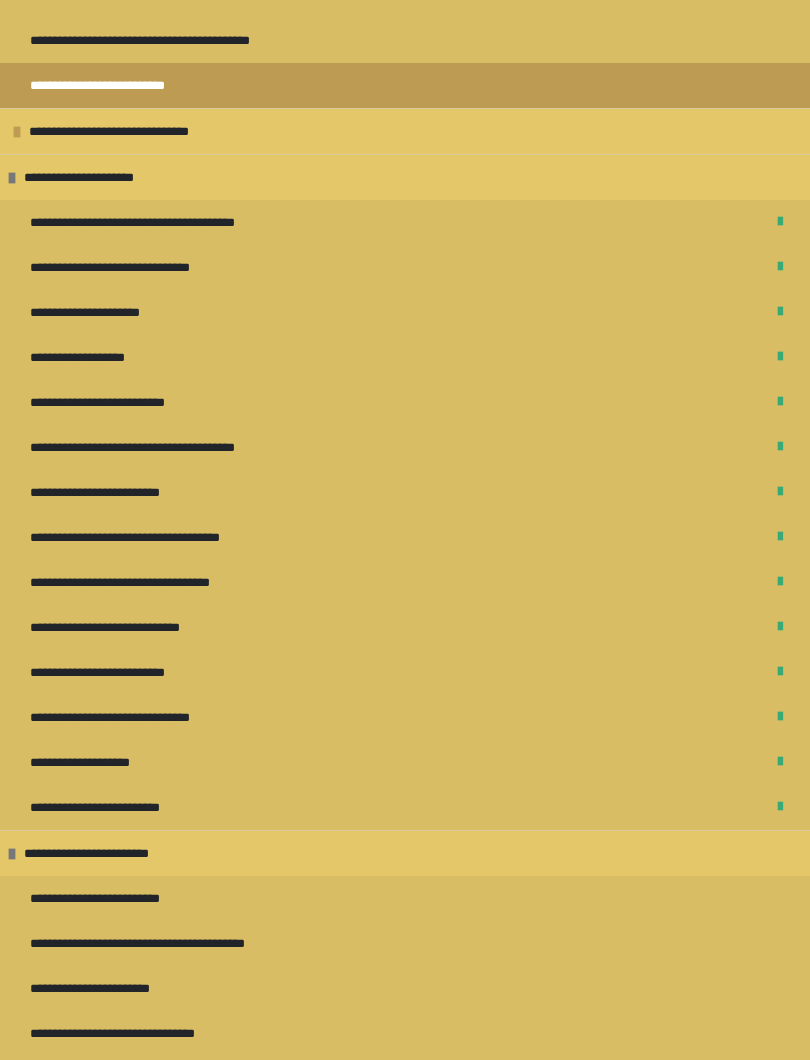 click on "**********" at bounding box center [108, 898] 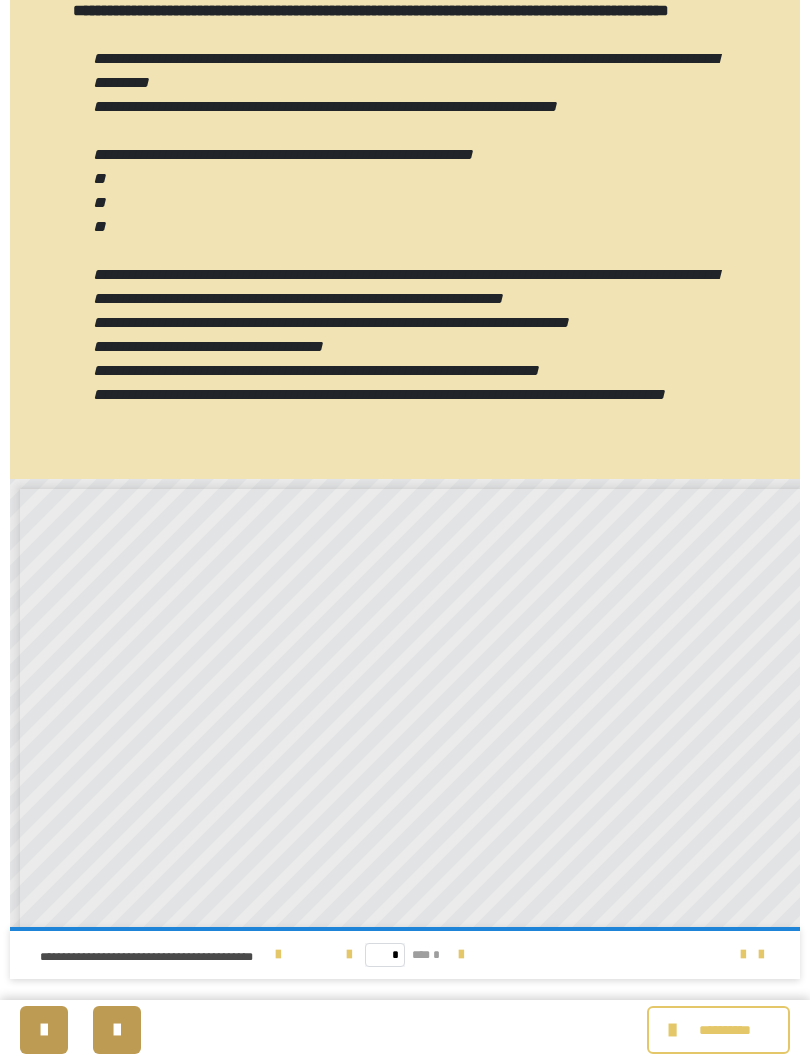 scroll, scrollTop: 0, scrollLeft: 0, axis: both 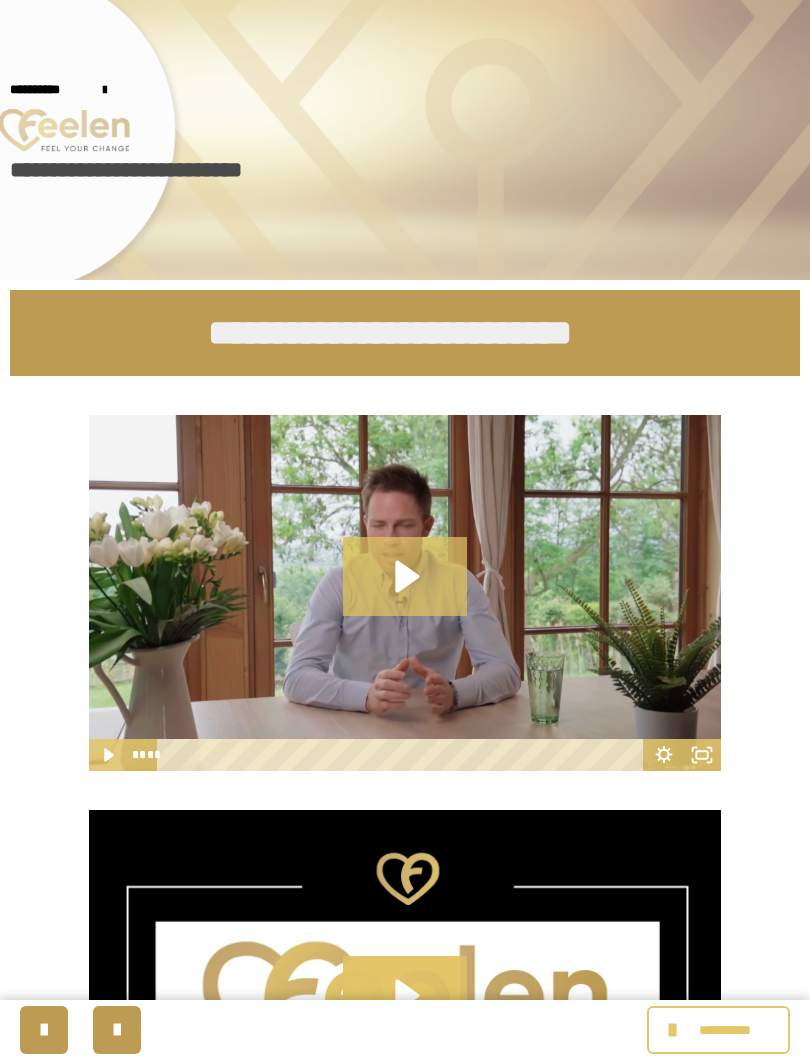 click 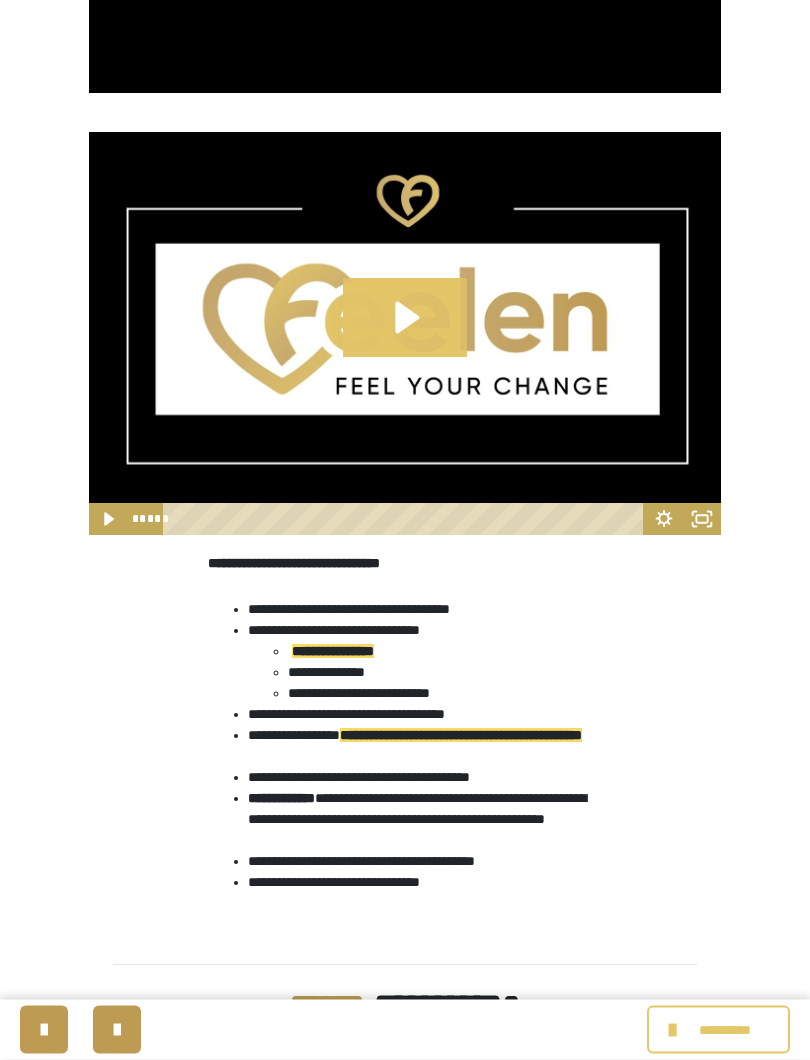 scroll, scrollTop: 678, scrollLeft: 0, axis: vertical 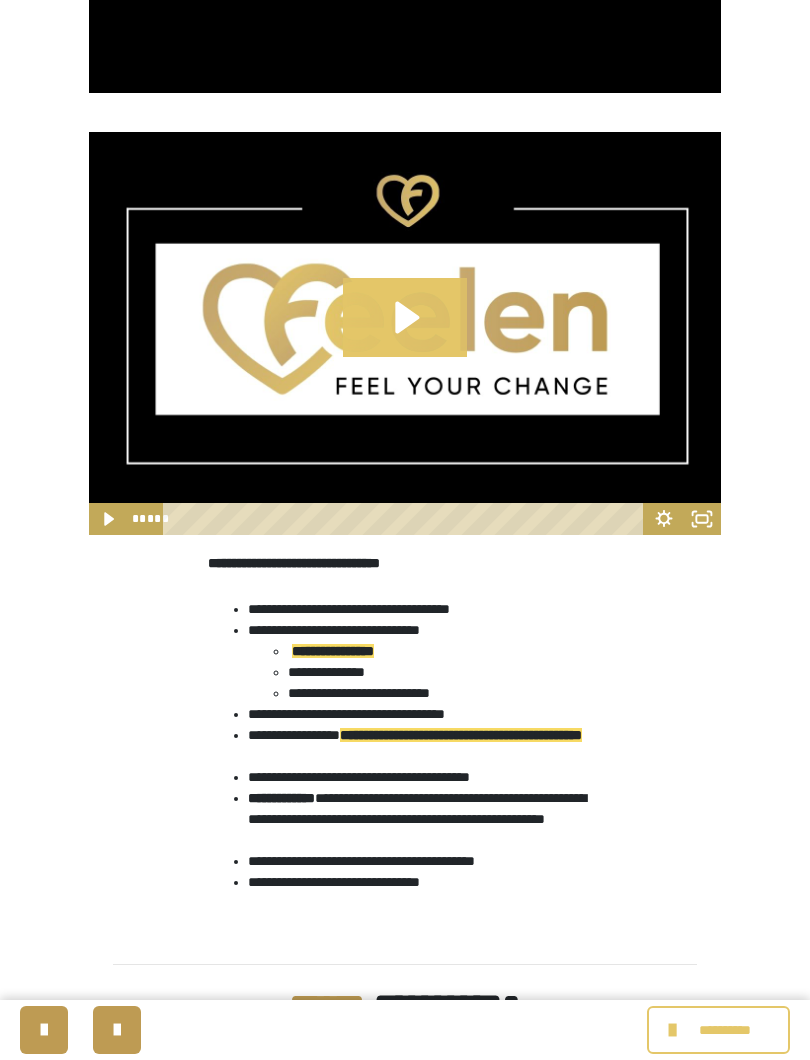 click on "**********" at bounding box center [725, 1030] 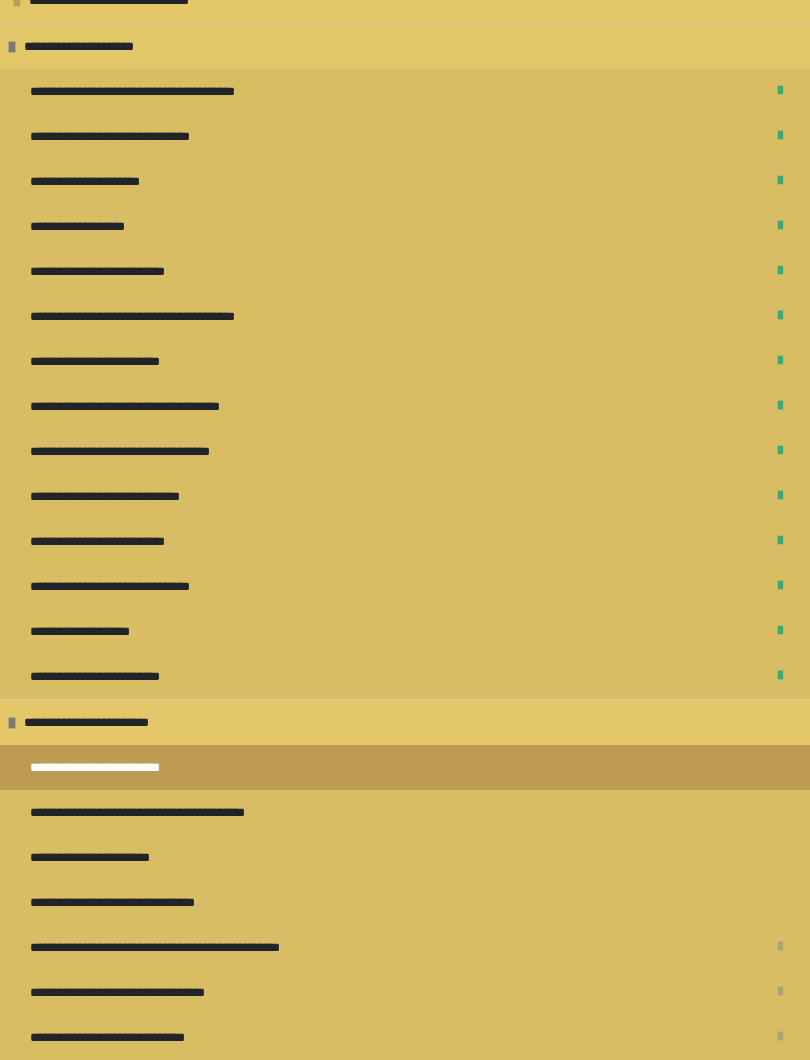 scroll, scrollTop: 527, scrollLeft: 0, axis: vertical 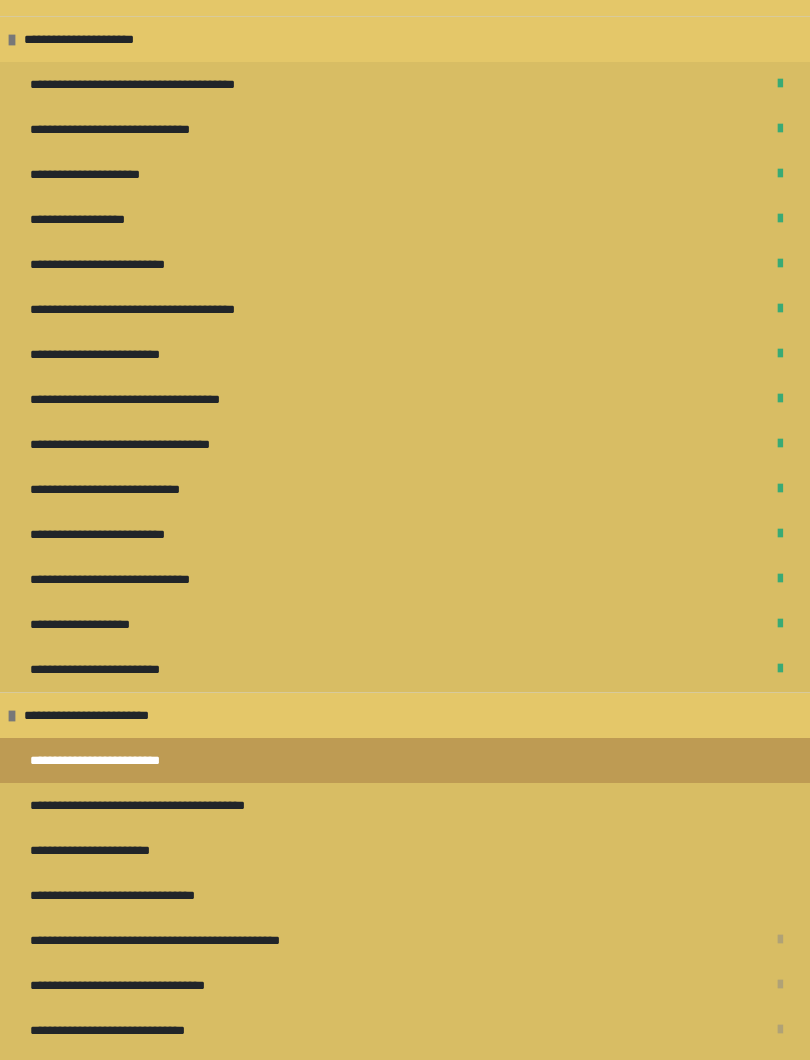 click on "**********" at bounding box center [108, 850] 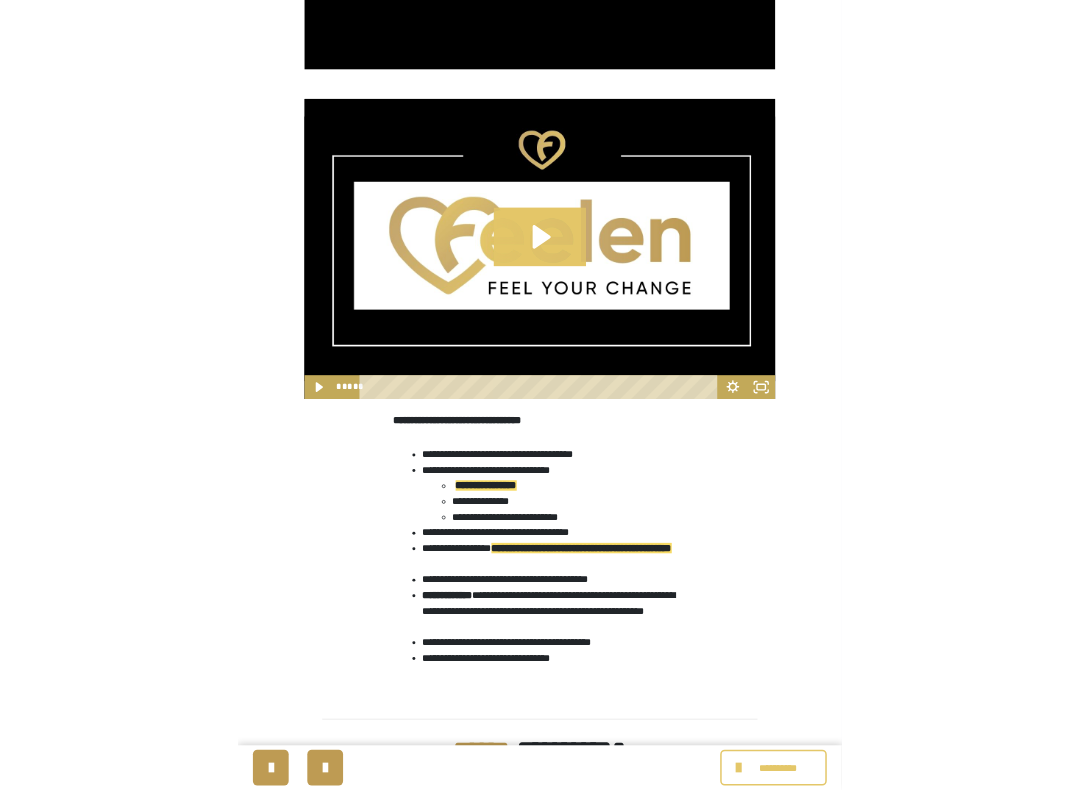 scroll, scrollTop: 0, scrollLeft: 0, axis: both 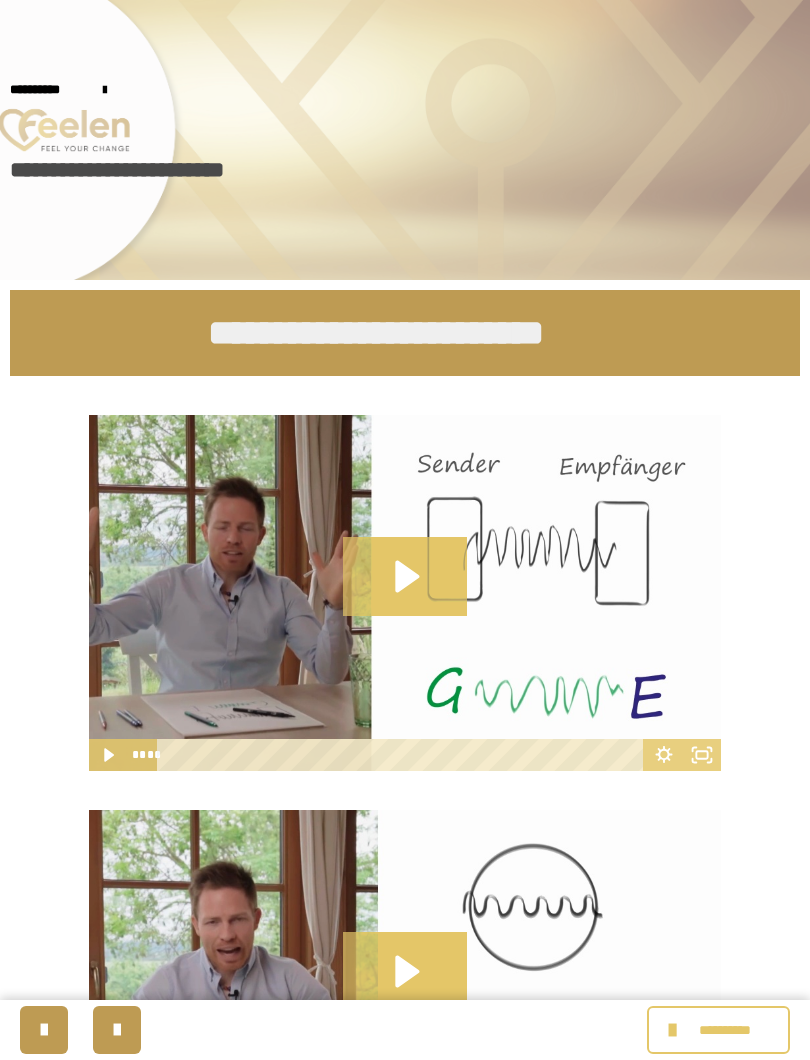 click 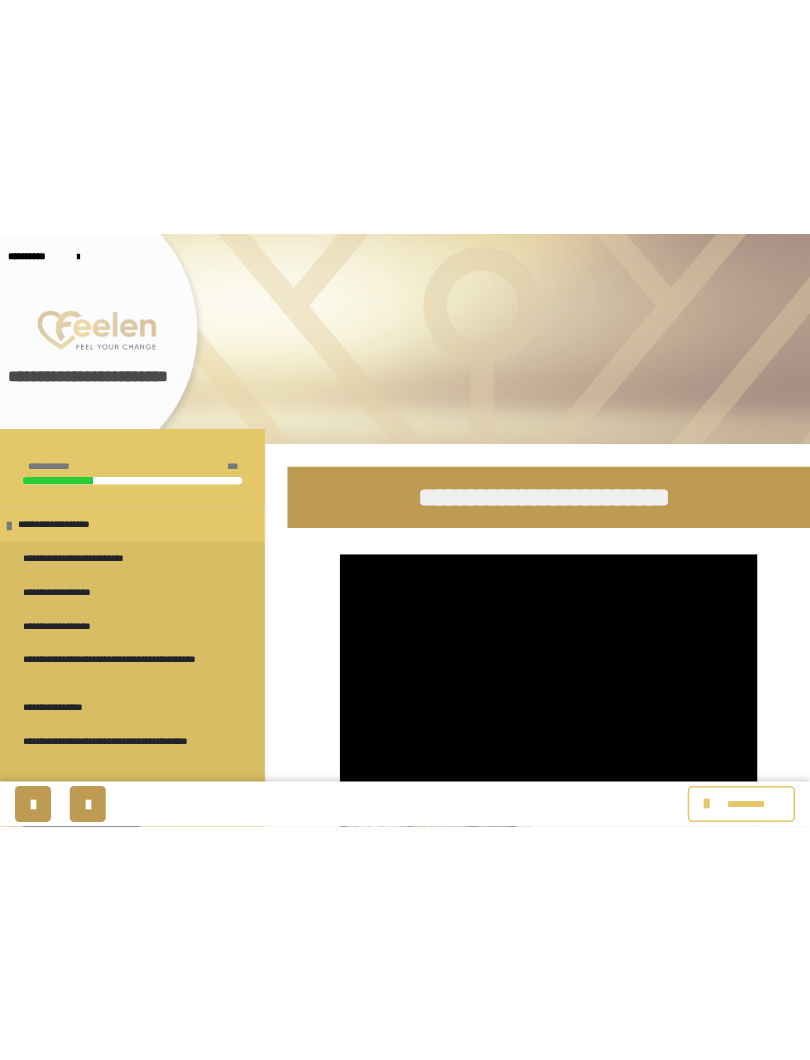 scroll, scrollTop: 0, scrollLeft: 0, axis: both 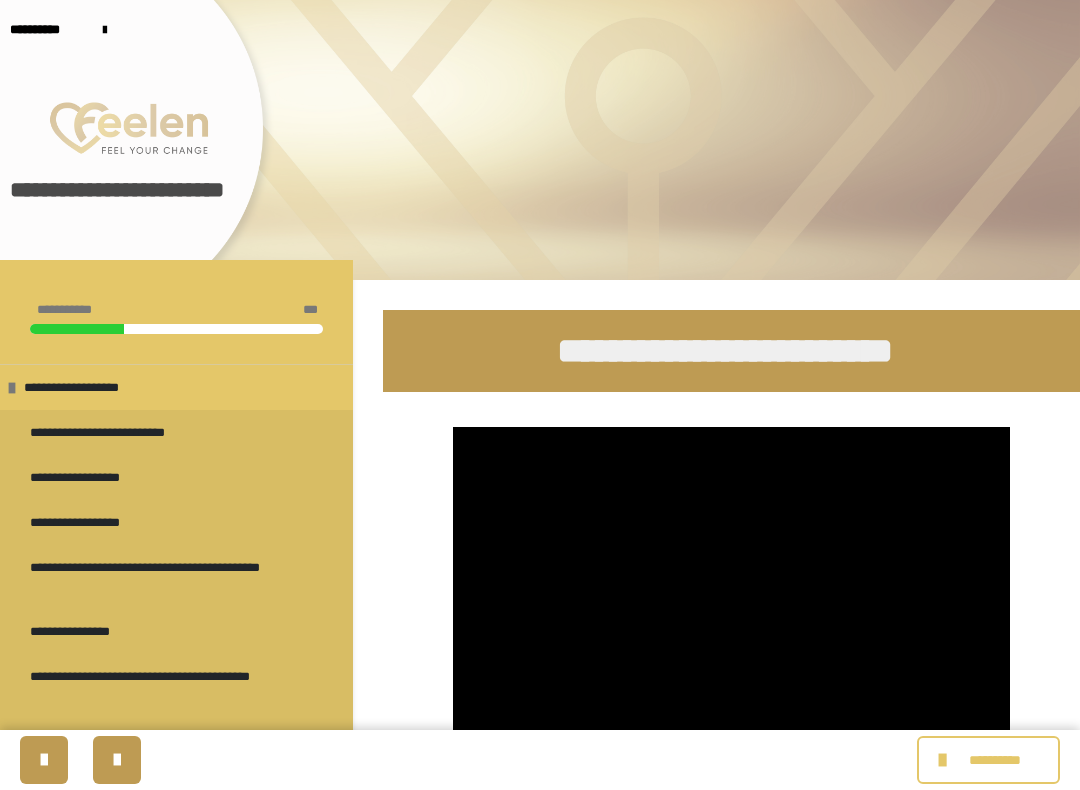 click on "**********" at bounding box center (540, 760) 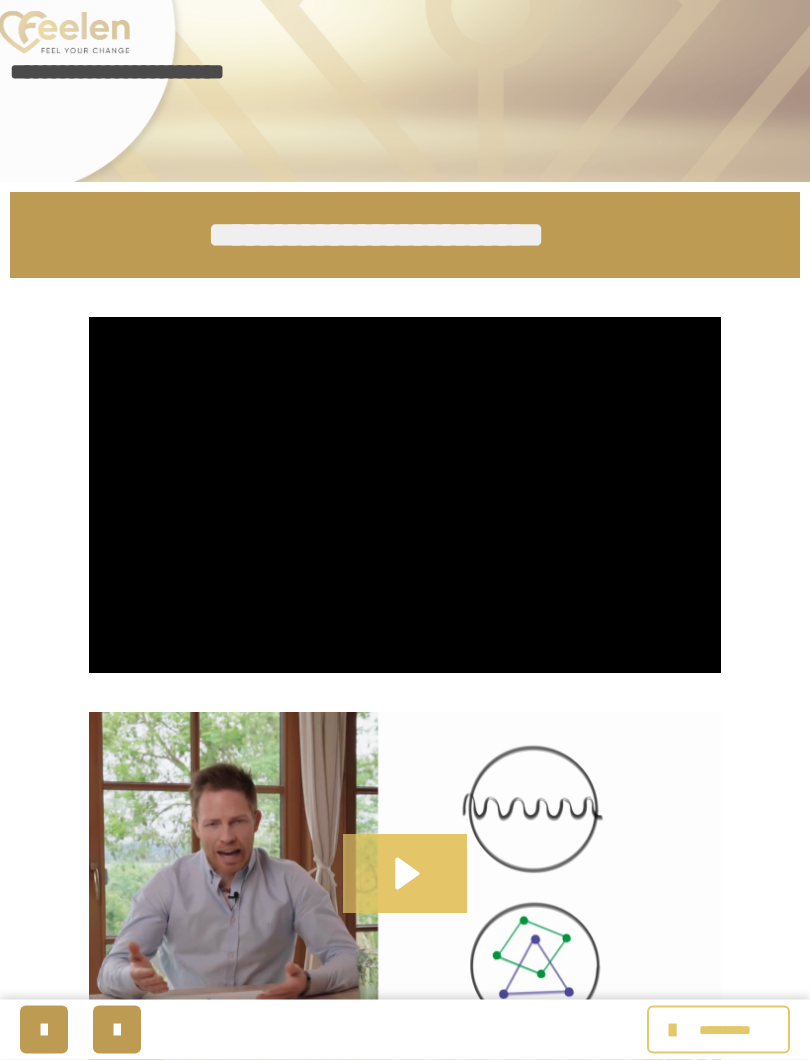 scroll, scrollTop: 97, scrollLeft: 0, axis: vertical 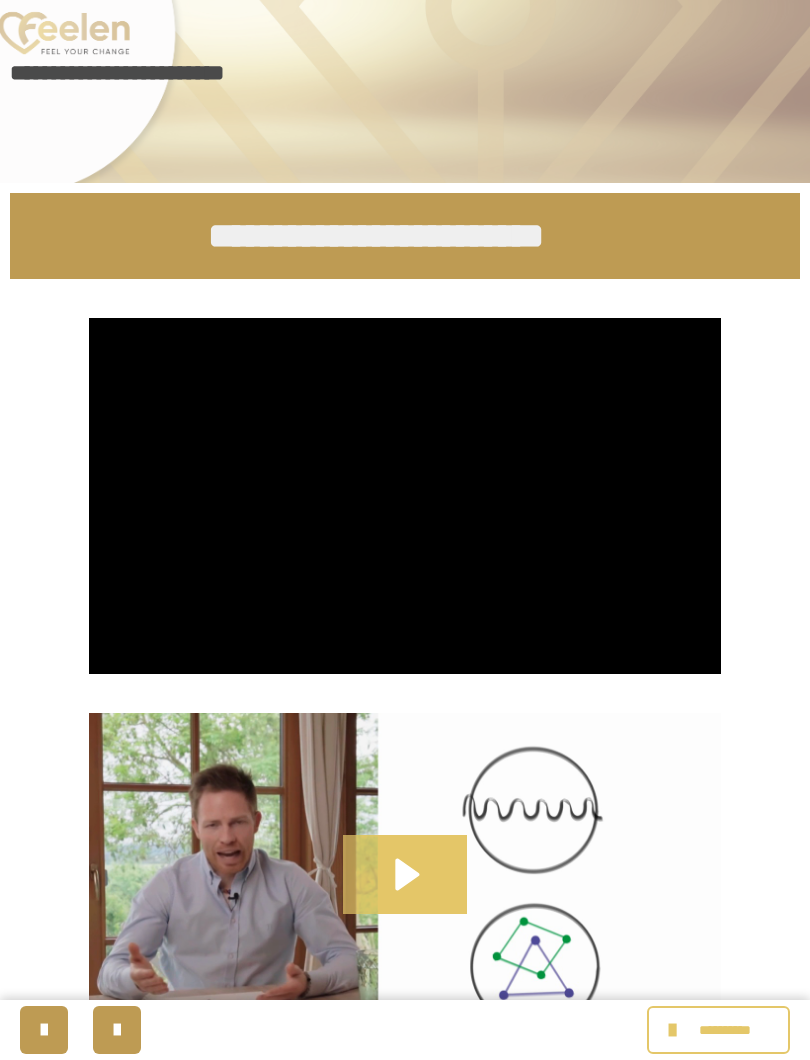 click at bounding box center (405, 43) 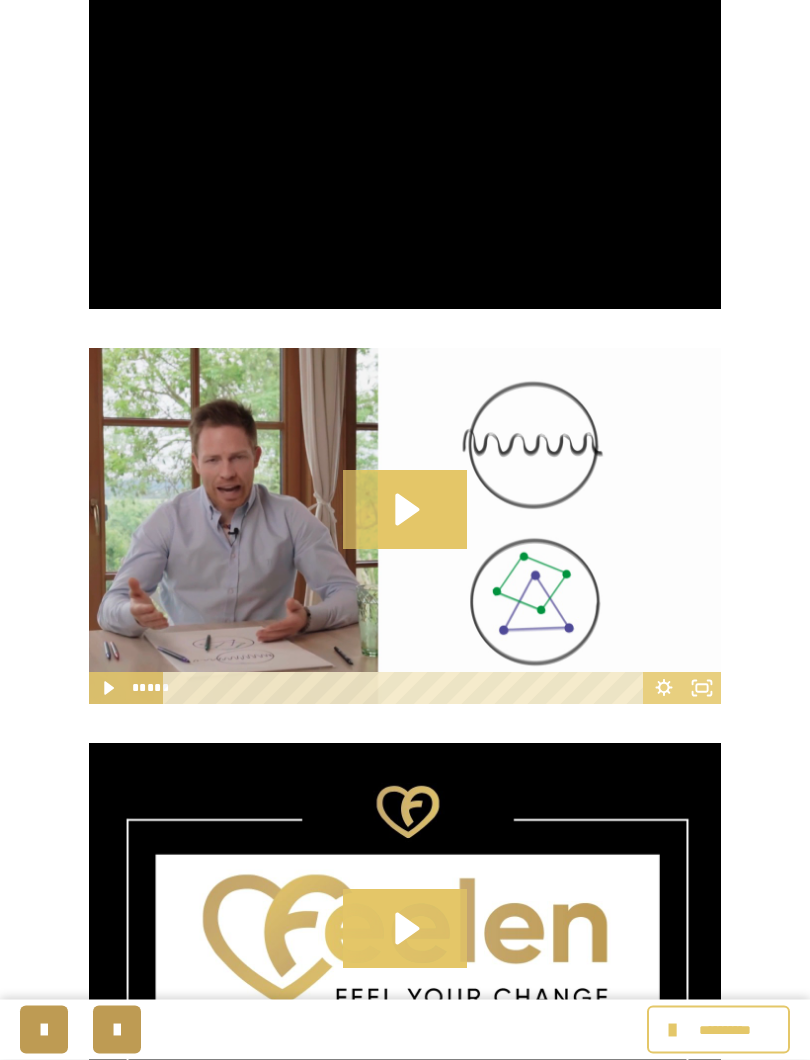 scroll, scrollTop: 543, scrollLeft: 0, axis: vertical 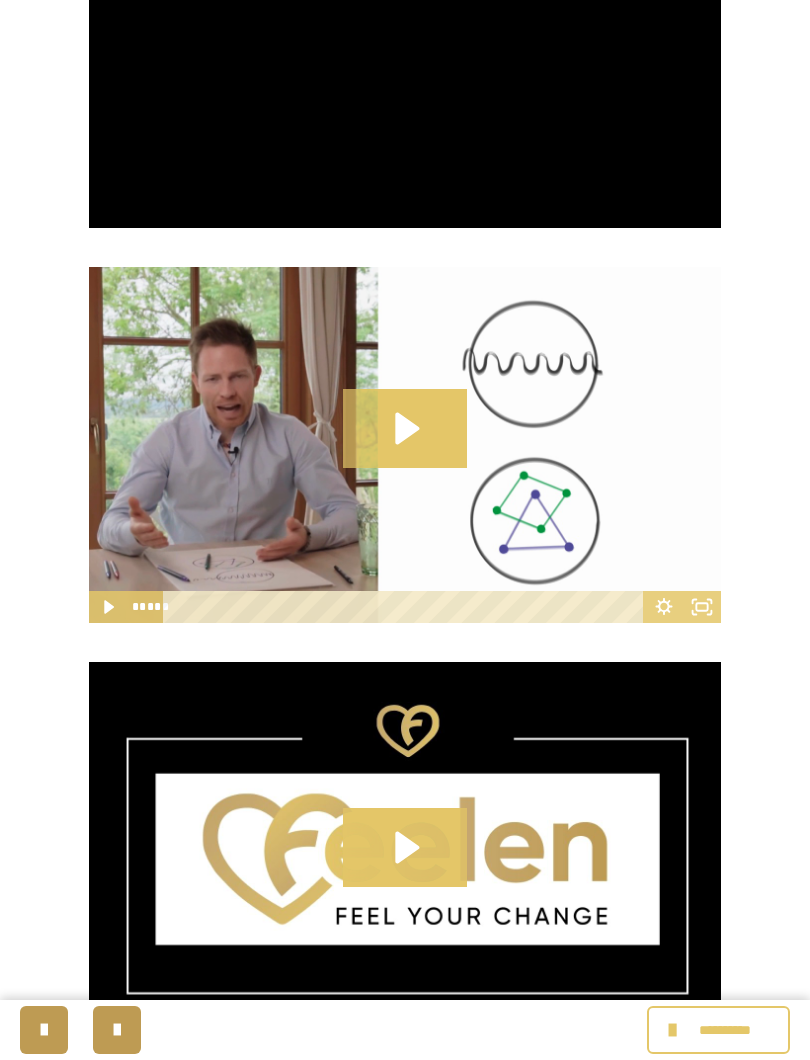 click 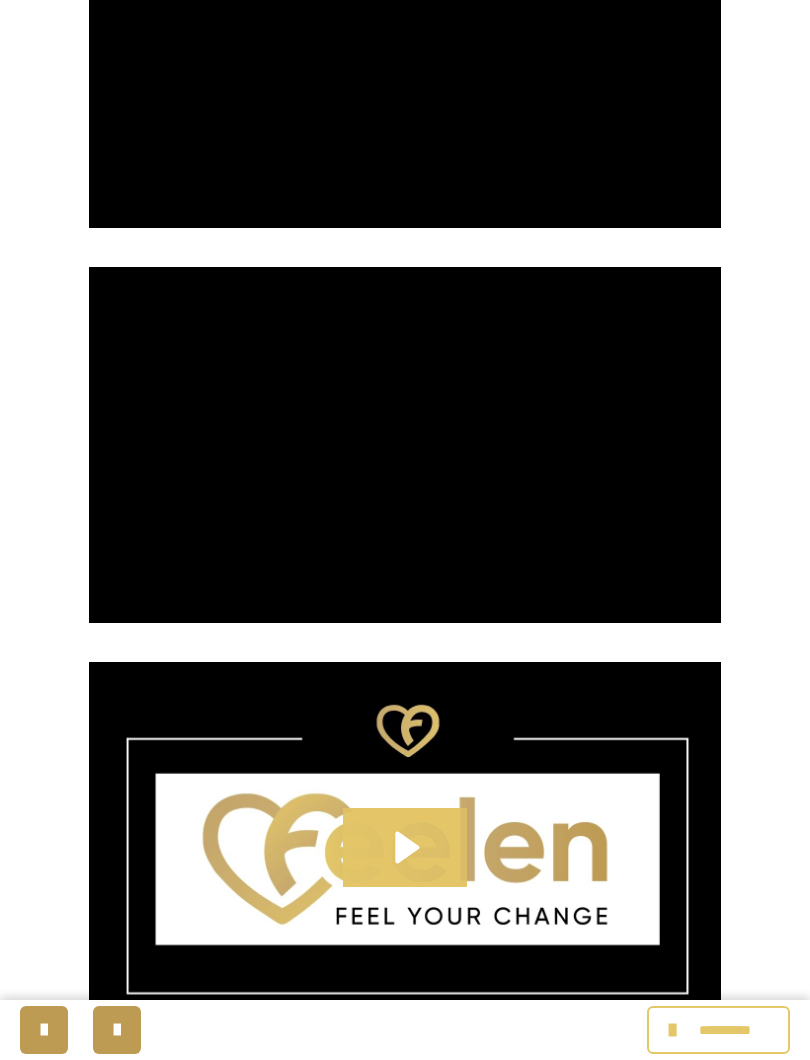 click at bounding box center [405, 445] 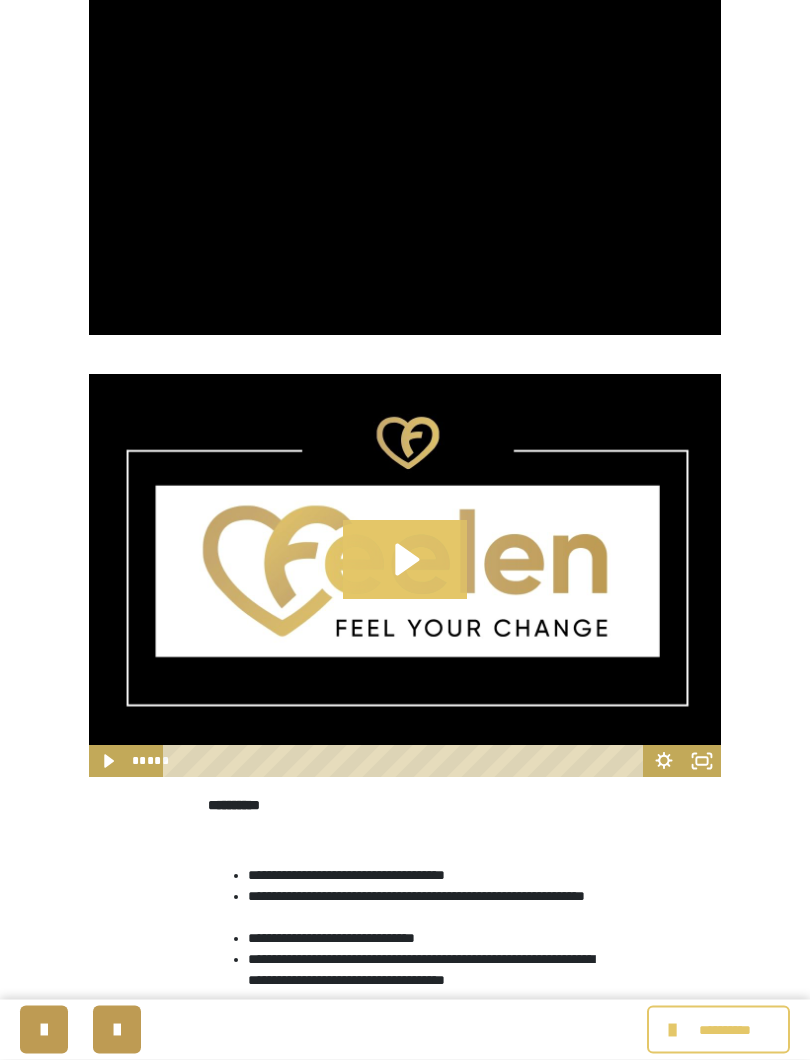 scroll, scrollTop: 831, scrollLeft: 0, axis: vertical 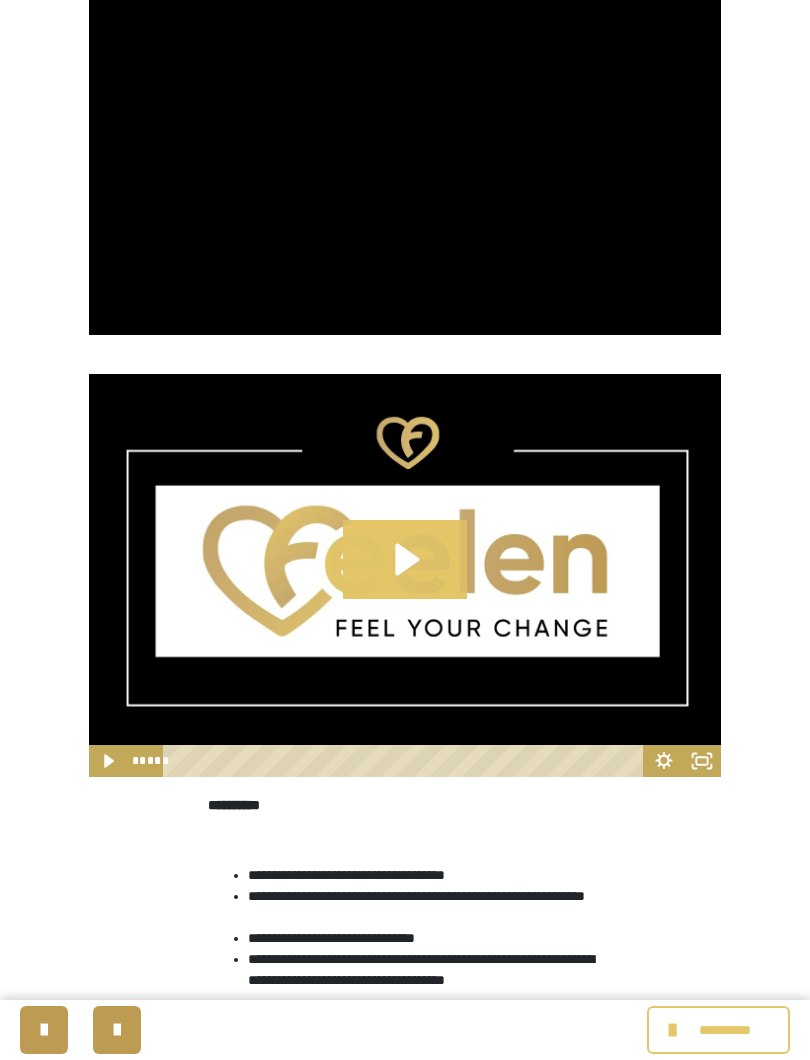 click at bounding box center [405, 575] 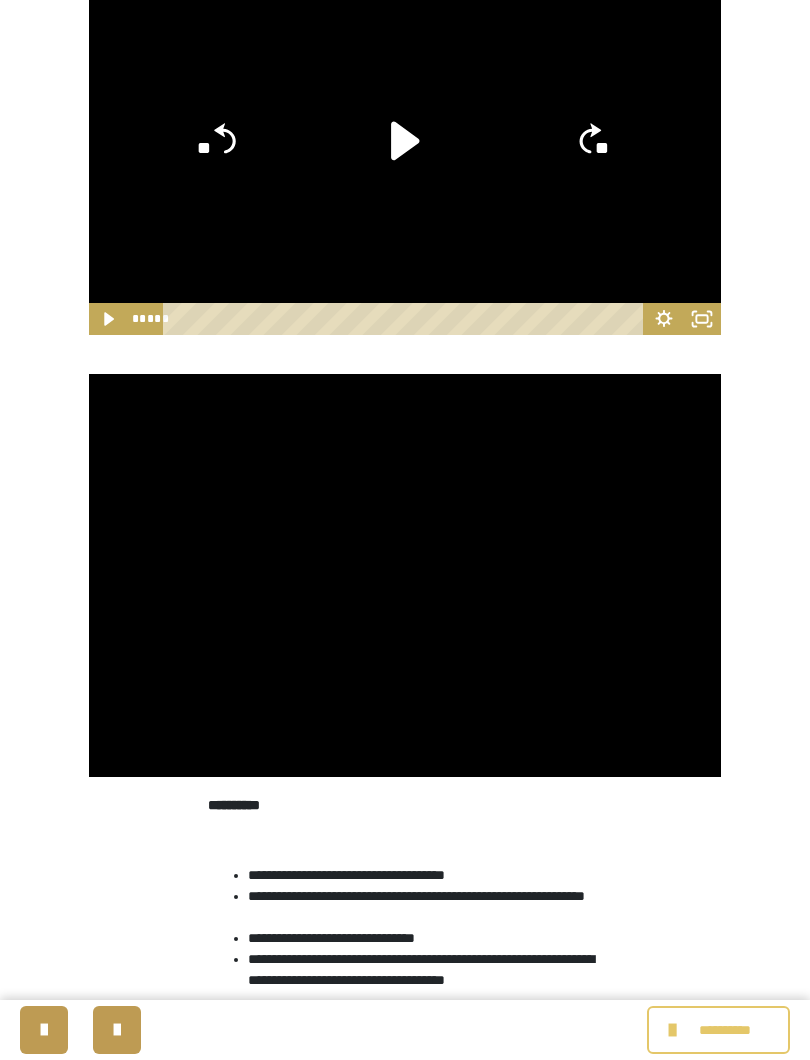 click at bounding box center [405, 575] 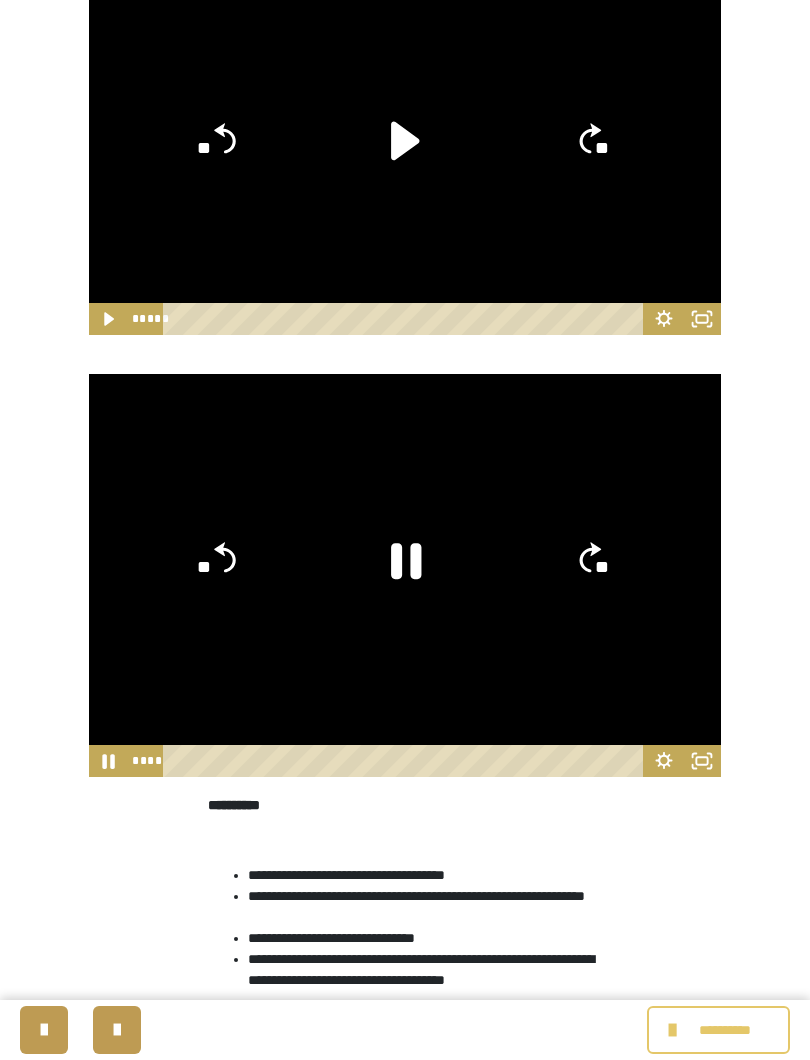 click 